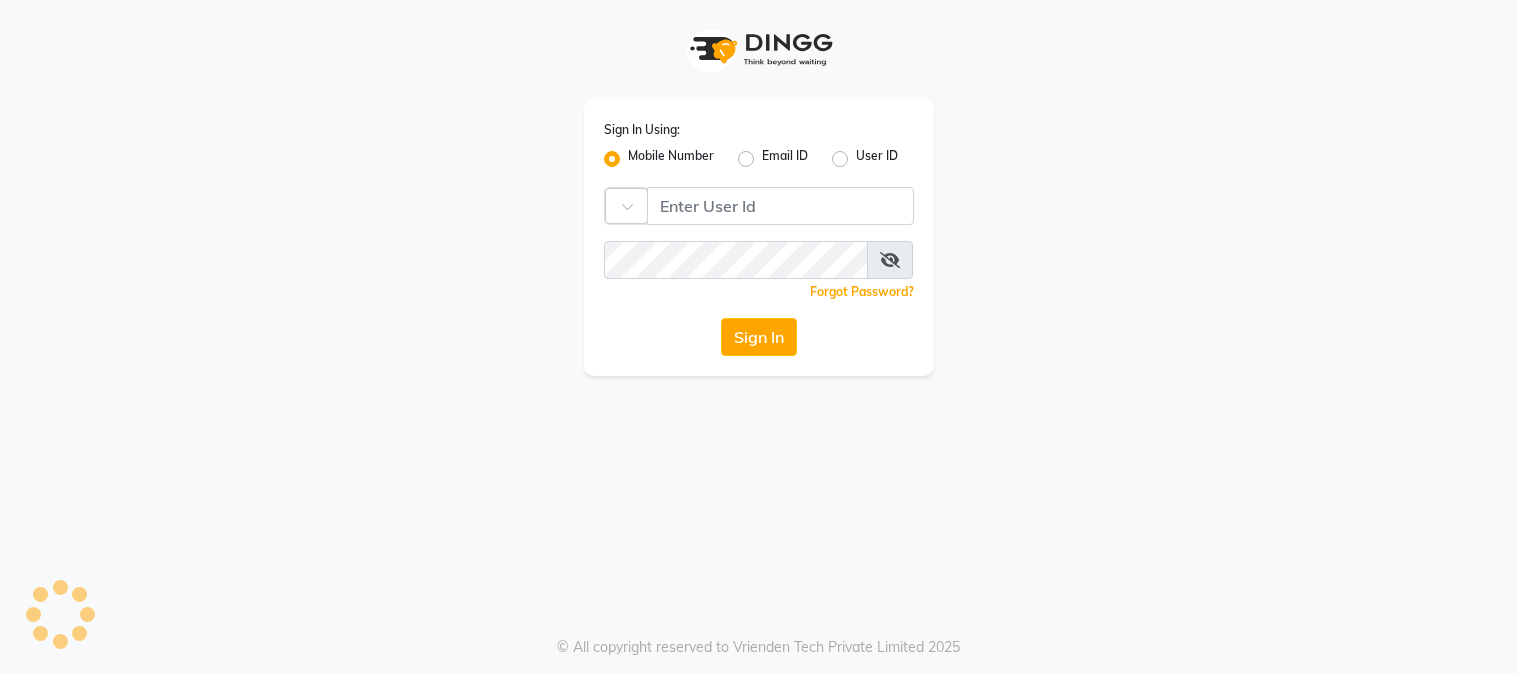 scroll, scrollTop: 0, scrollLeft: 0, axis: both 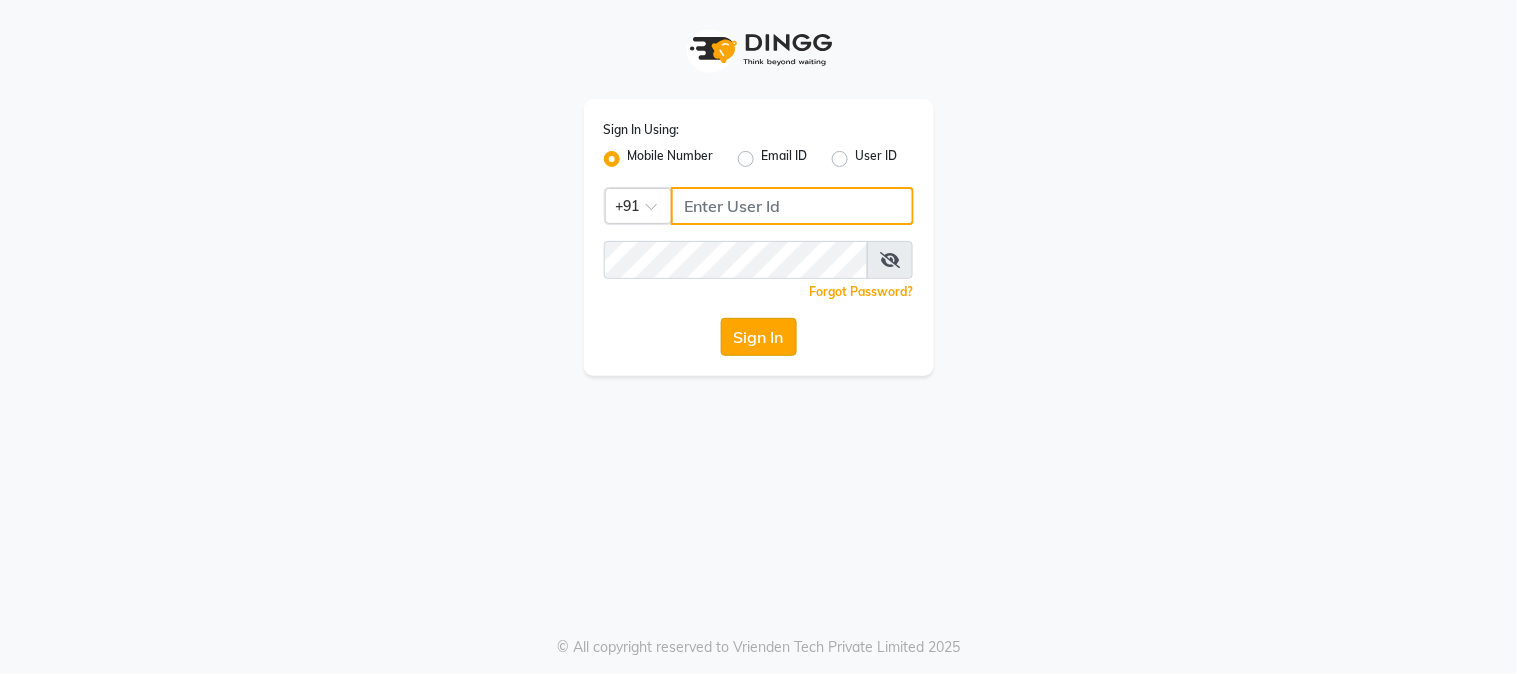 type on "[PHONE]" 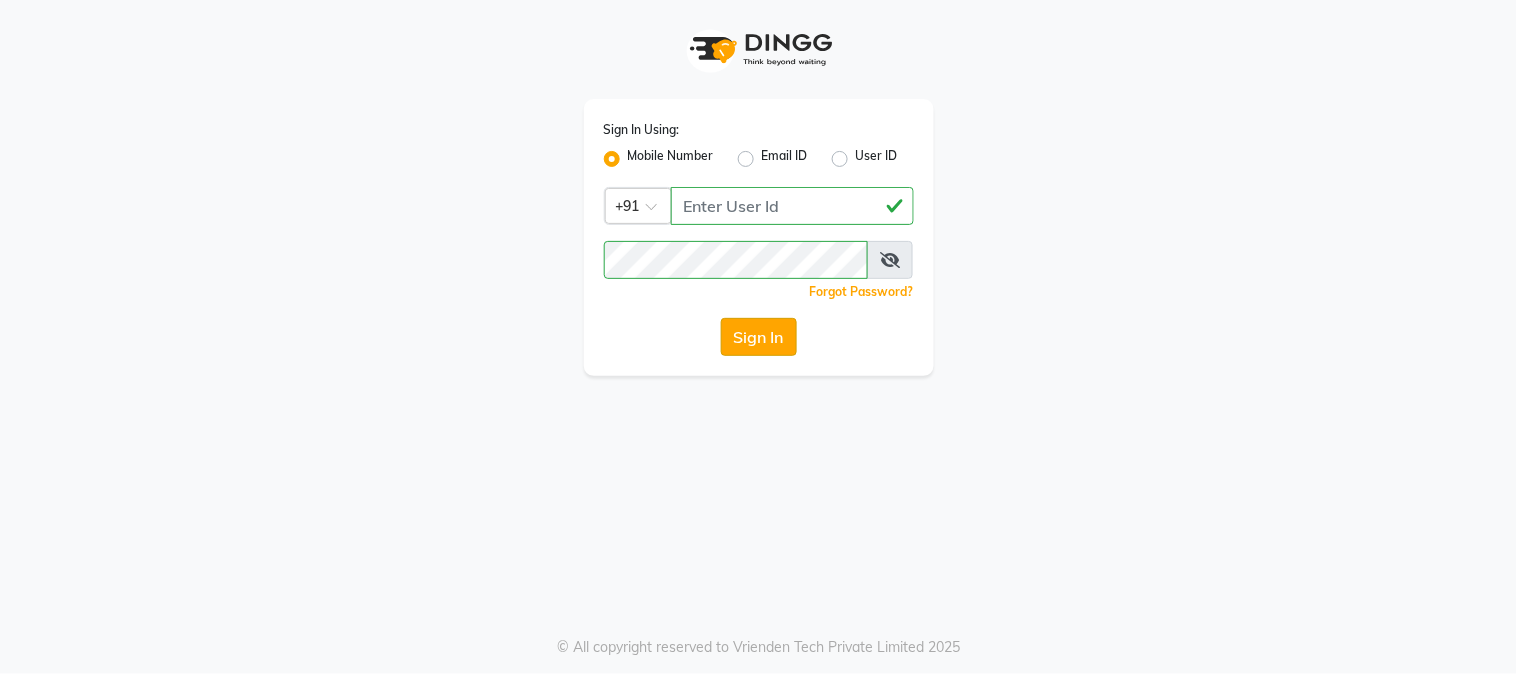 click on "Sign In" 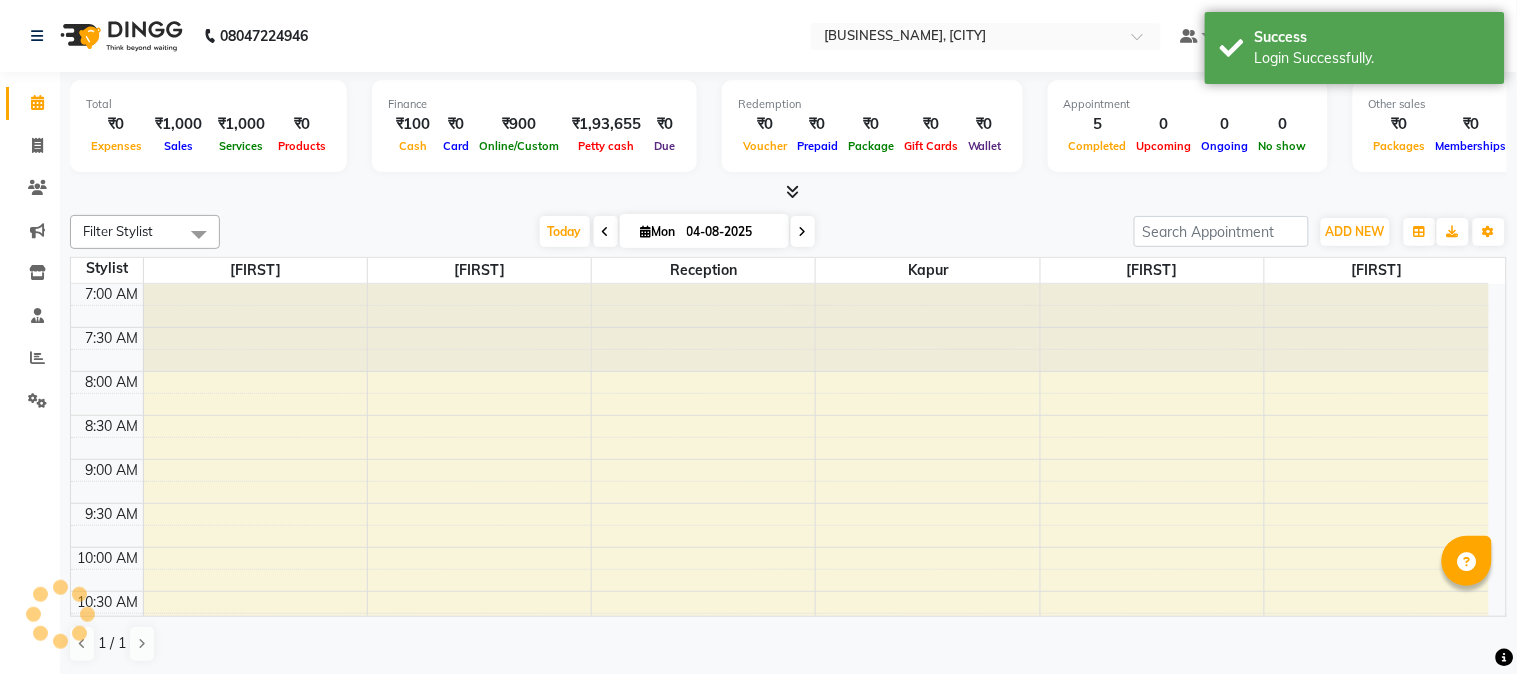 scroll, scrollTop: 0, scrollLeft: 0, axis: both 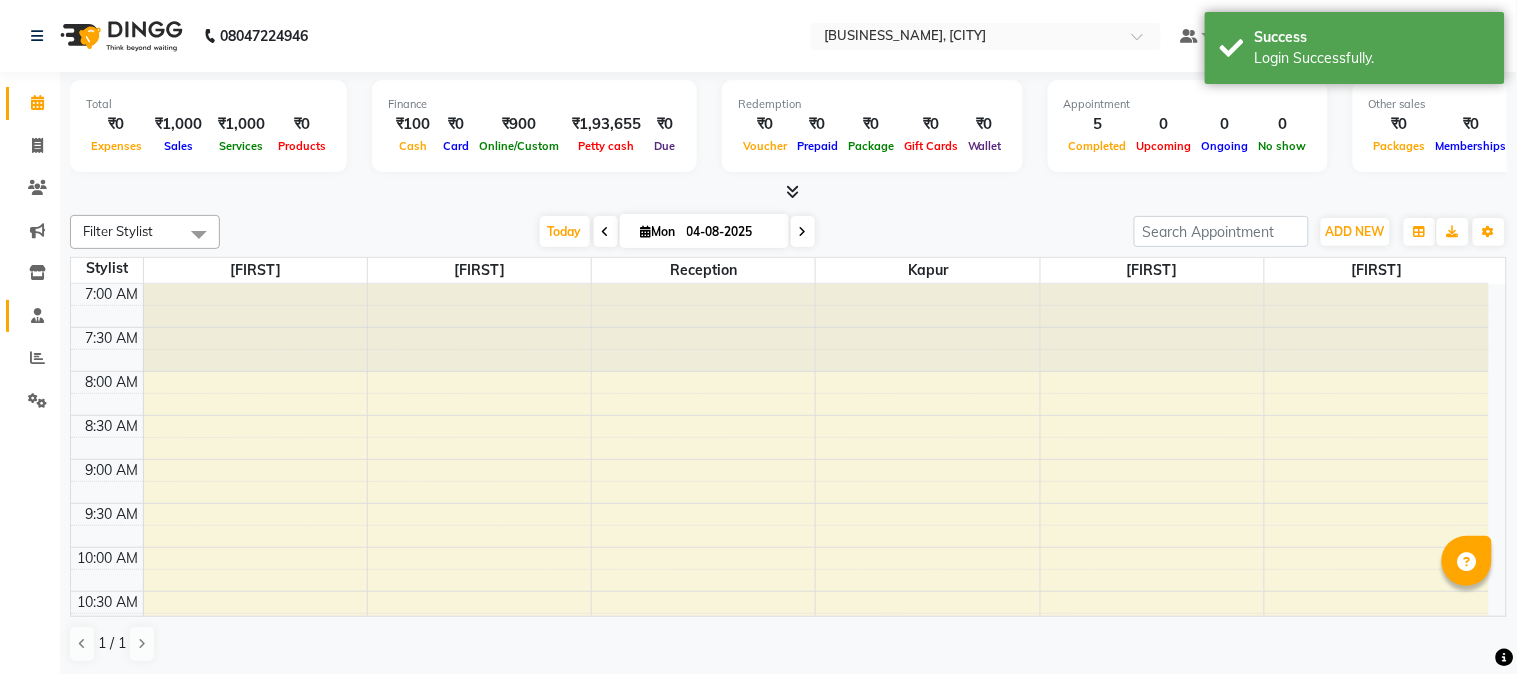 click on "Staff" 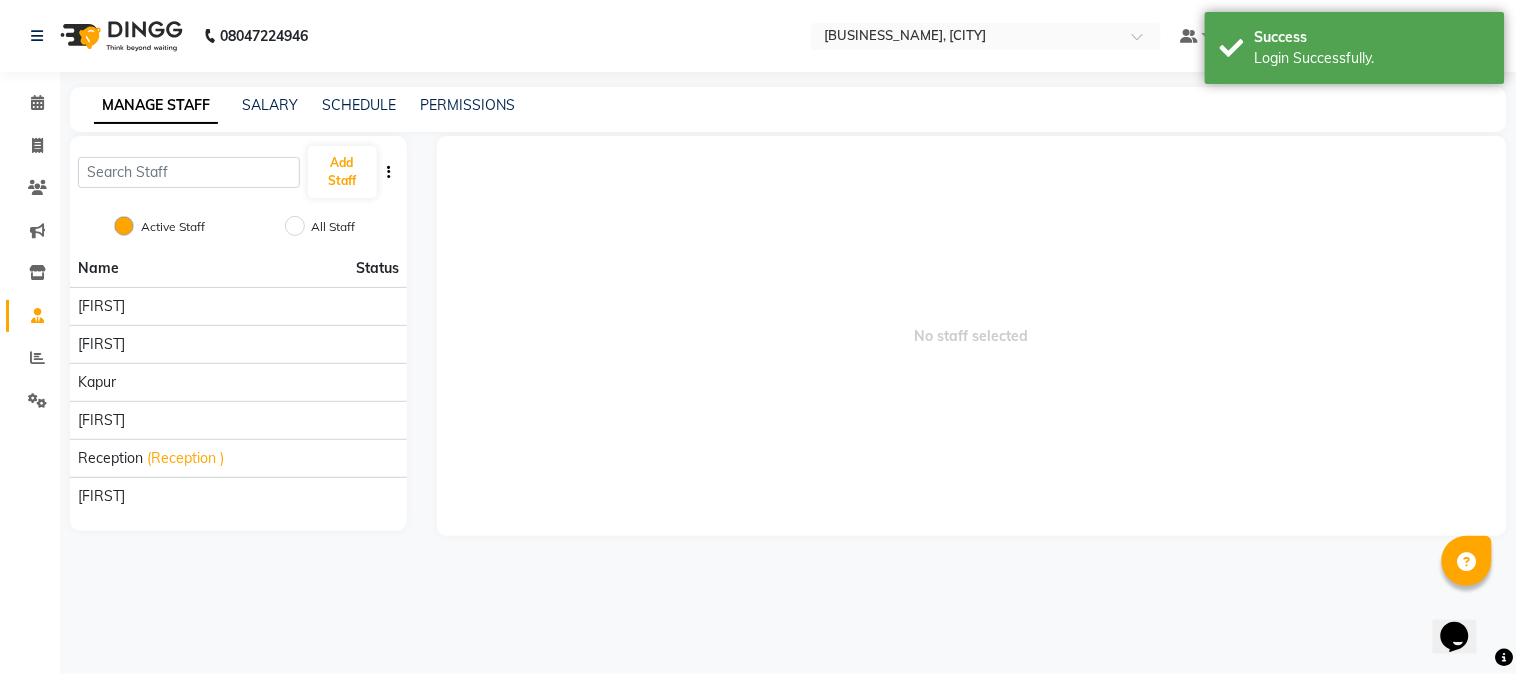 scroll, scrollTop: 0, scrollLeft: 0, axis: both 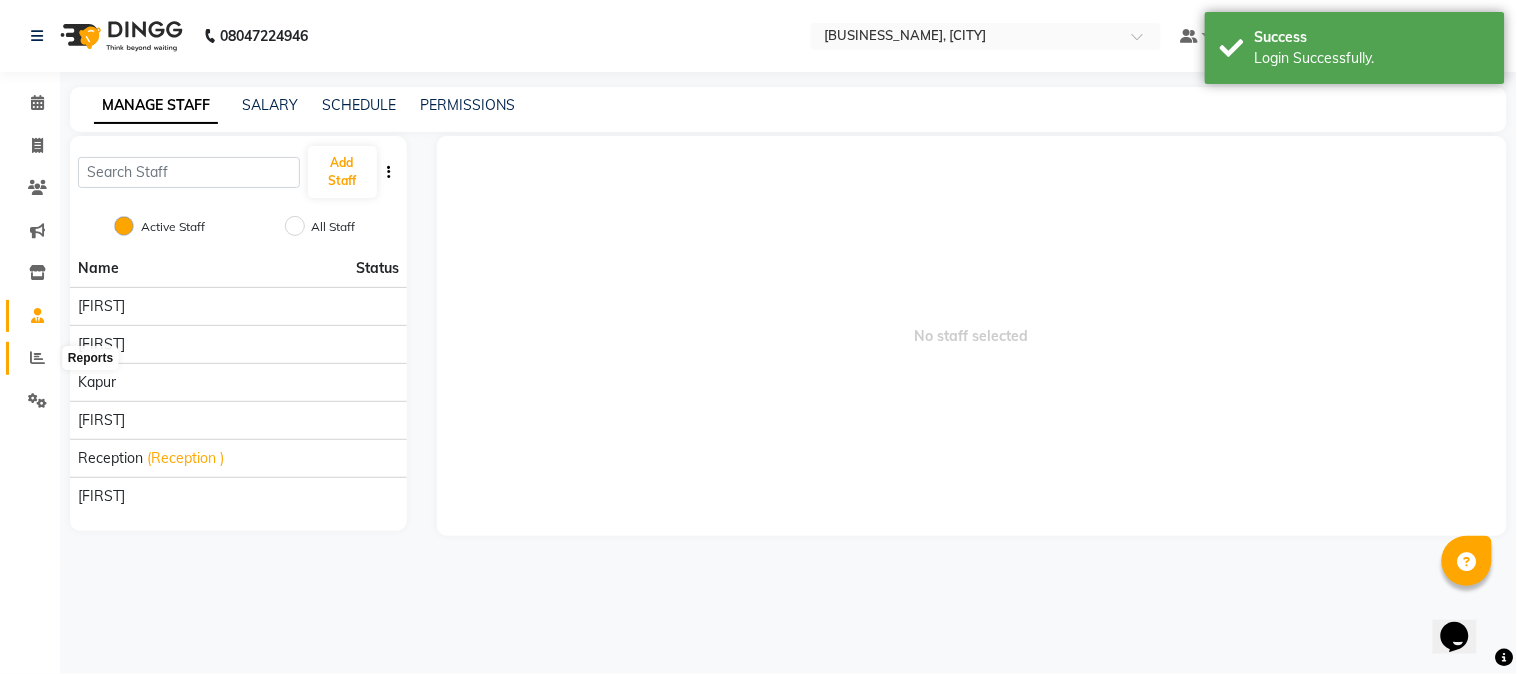 click 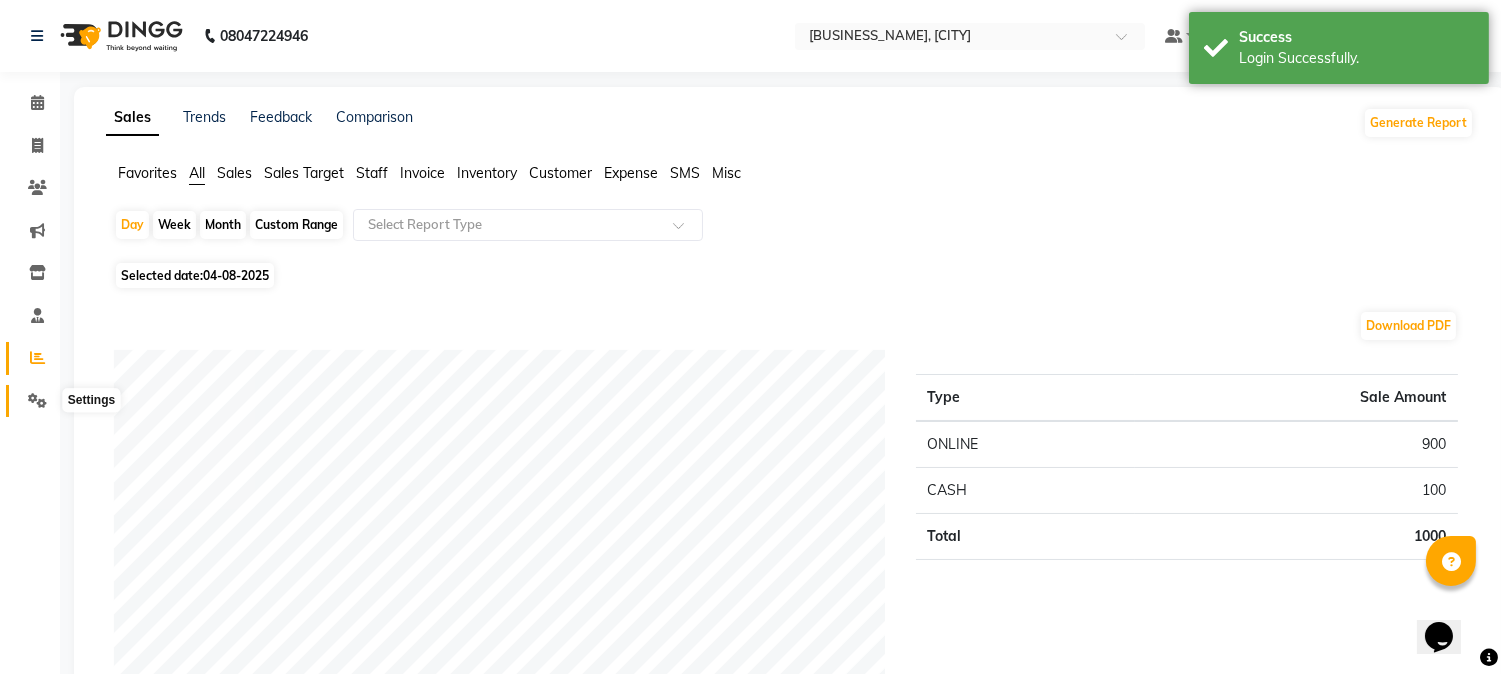 click 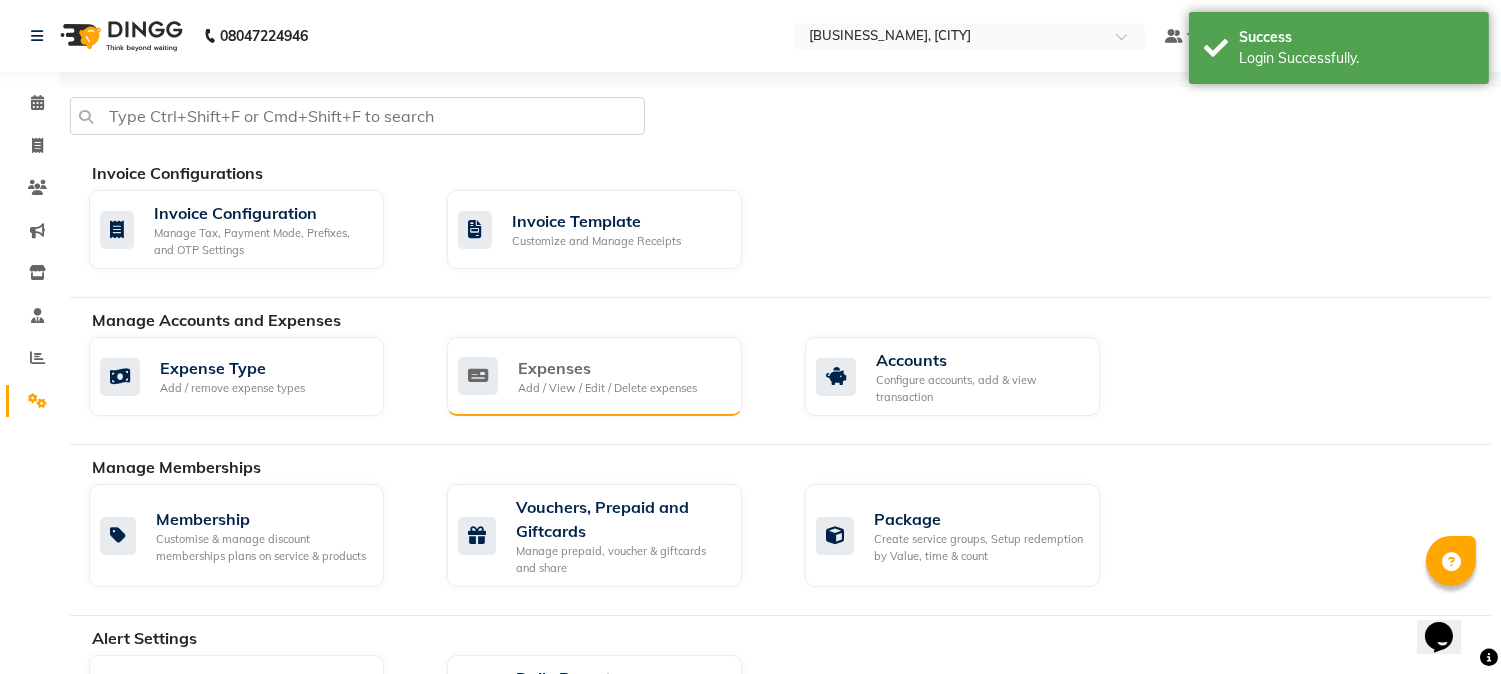 click 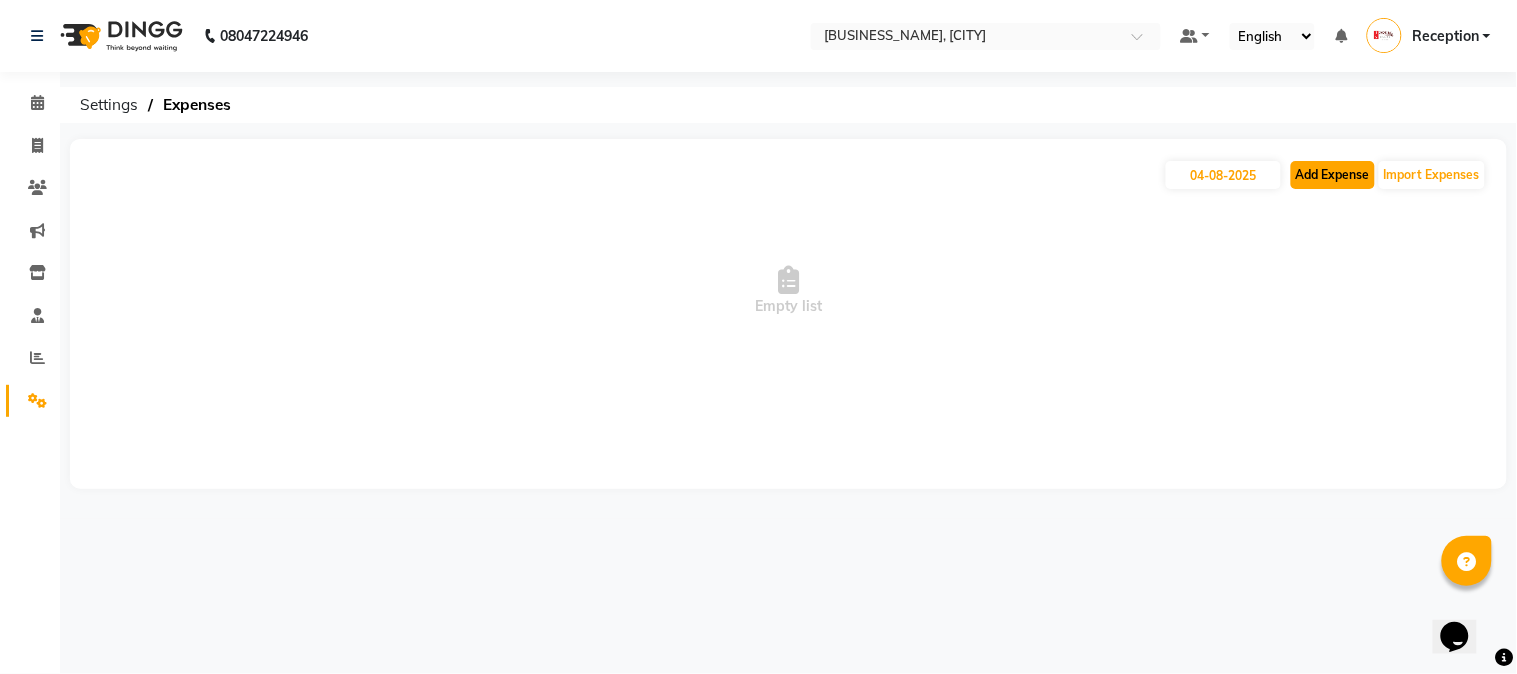 click on "Add Expense" 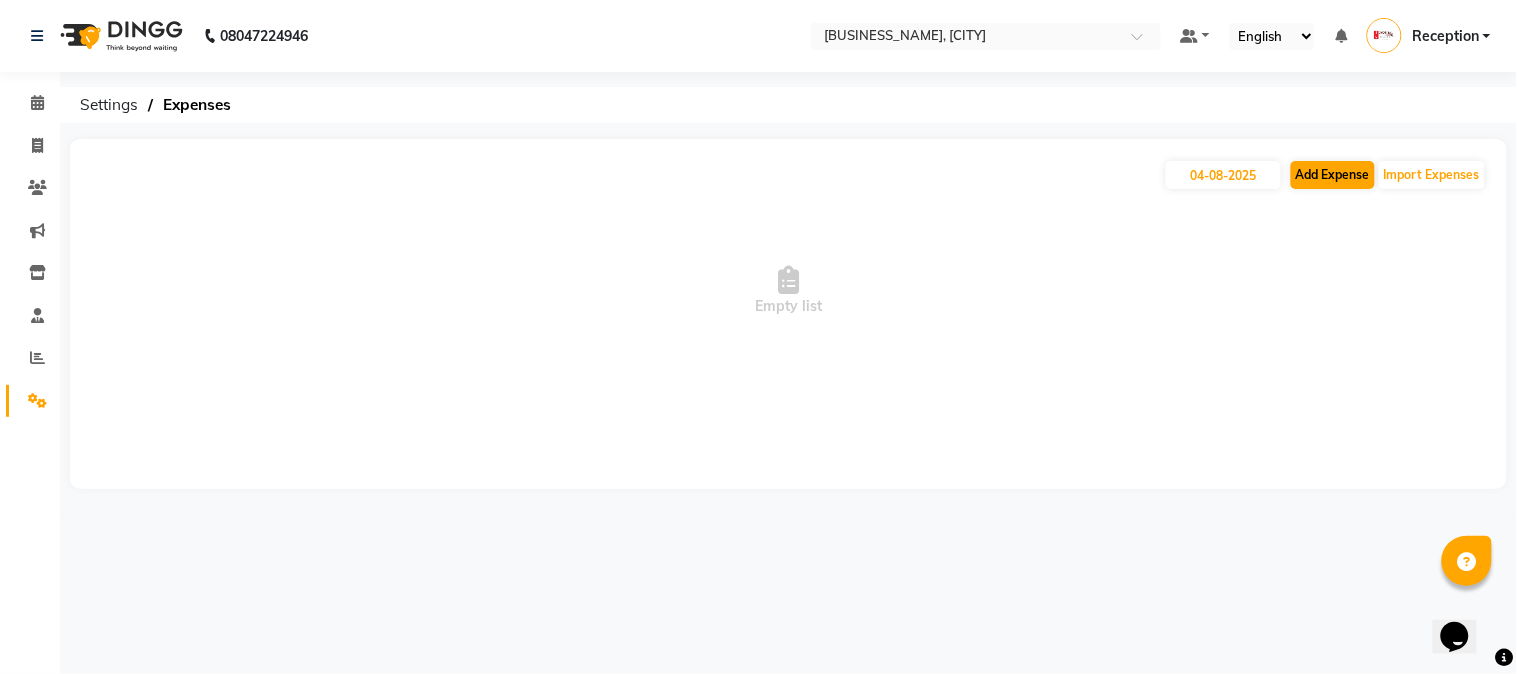 select on "1" 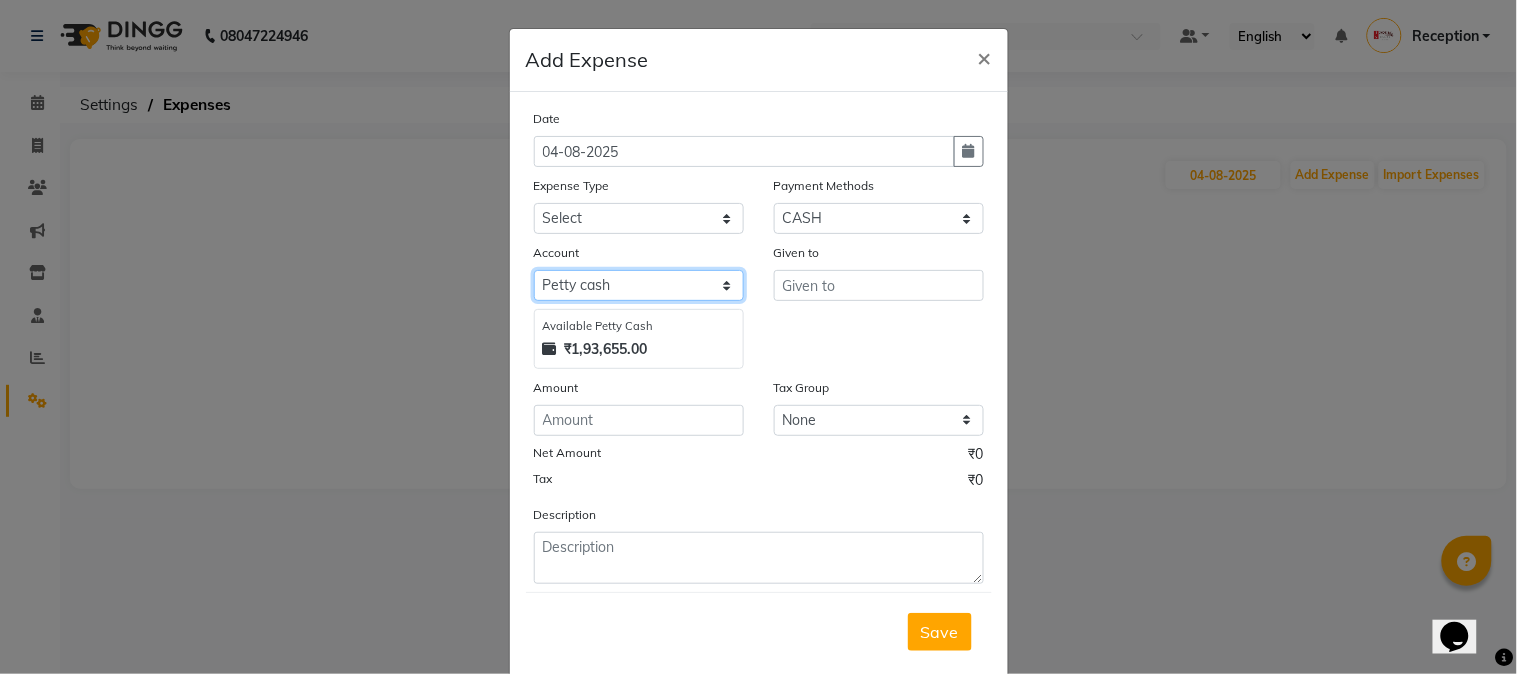 click on "Select Default account Petty cash" 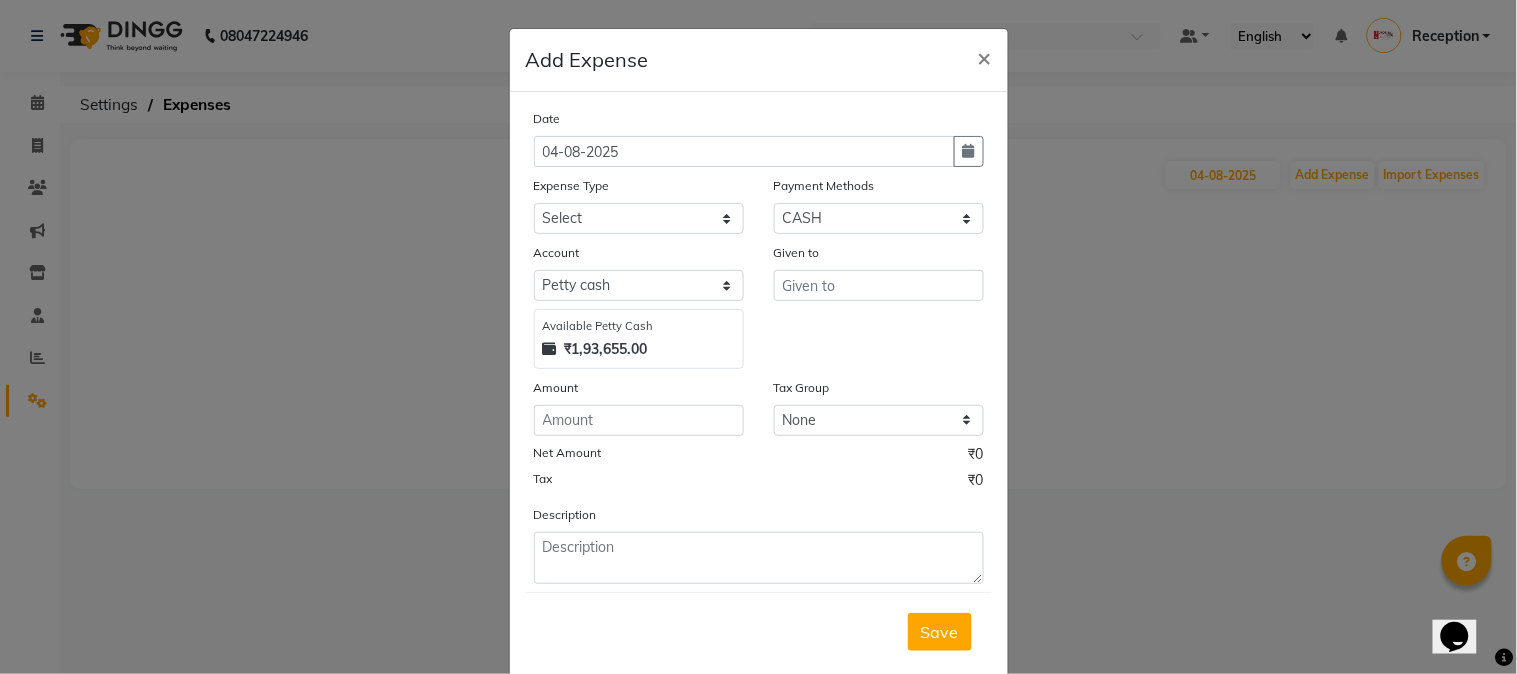 click on "Given to" 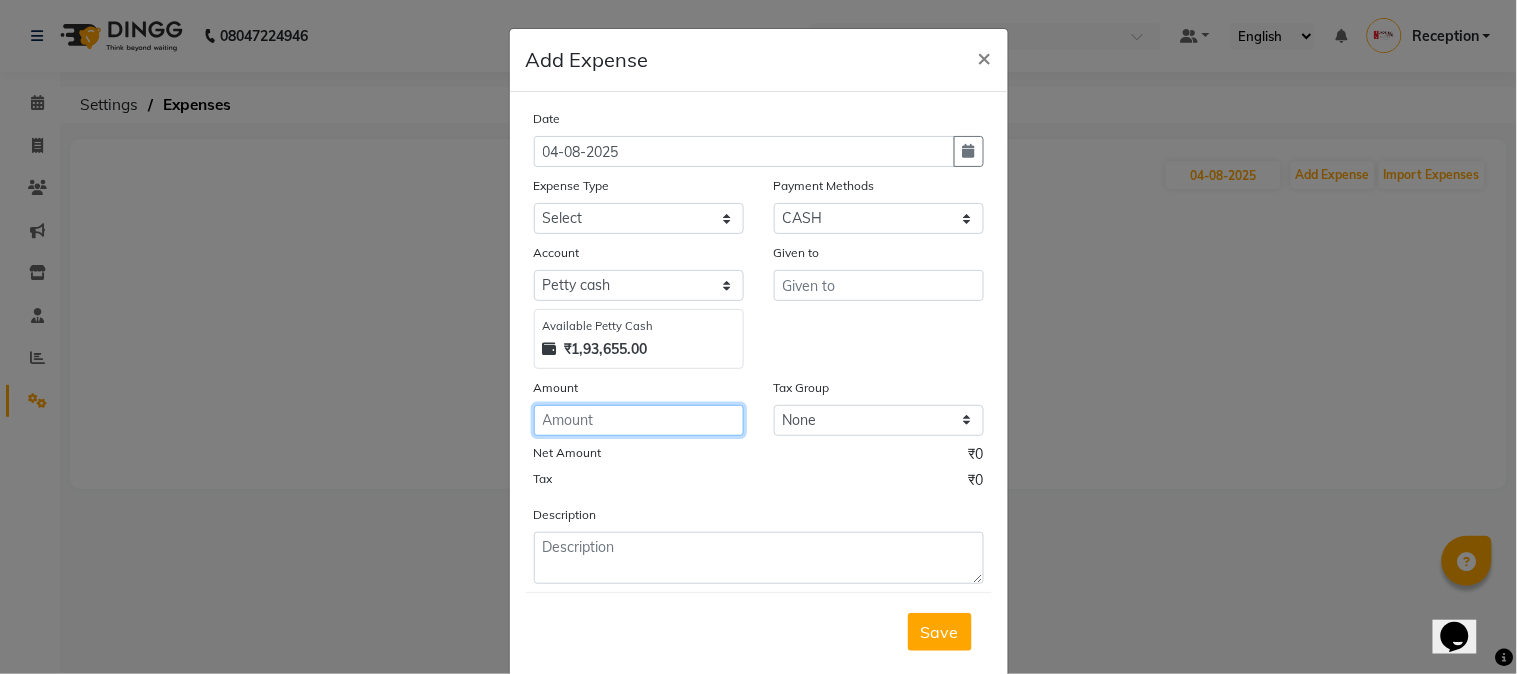 drag, startPoint x: 661, startPoint y: 408, endPoint x: 657, endPoint y: 418, distance: 10.770329 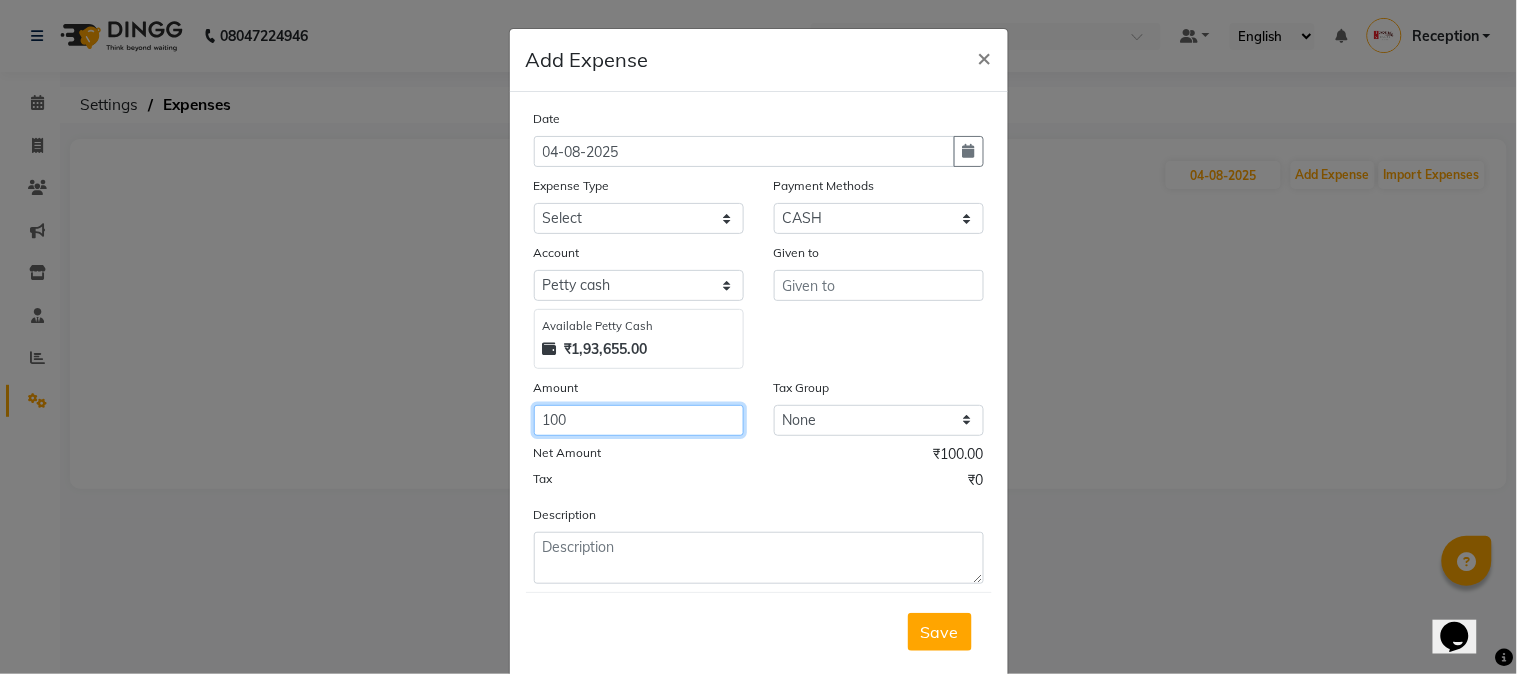 type on "100" 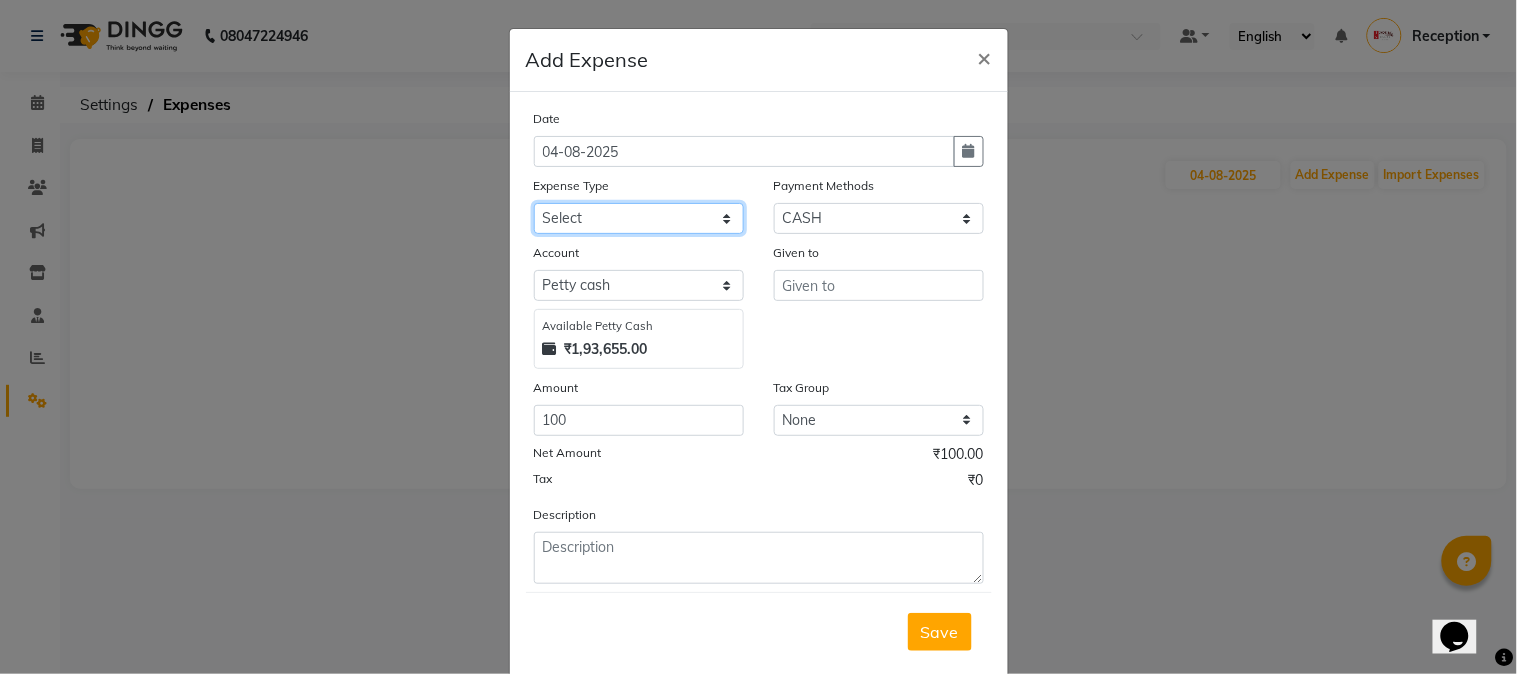 click on "Select Advance salary Advance salary ajaj Bank charges Car maintenance  Cash transfer to bank Cash transfer to hub Client Snacks Clinical charges Equipment Fuel Govt fee home Incentive Insurance International purchase Loan Repayment Maintenance Marketing Miscellaneous MRA Other Over times Pantry Product Rent Salary shop shop Staff Snacks Tax Tea & Refreshment TIP Utilities Wifi recharge" 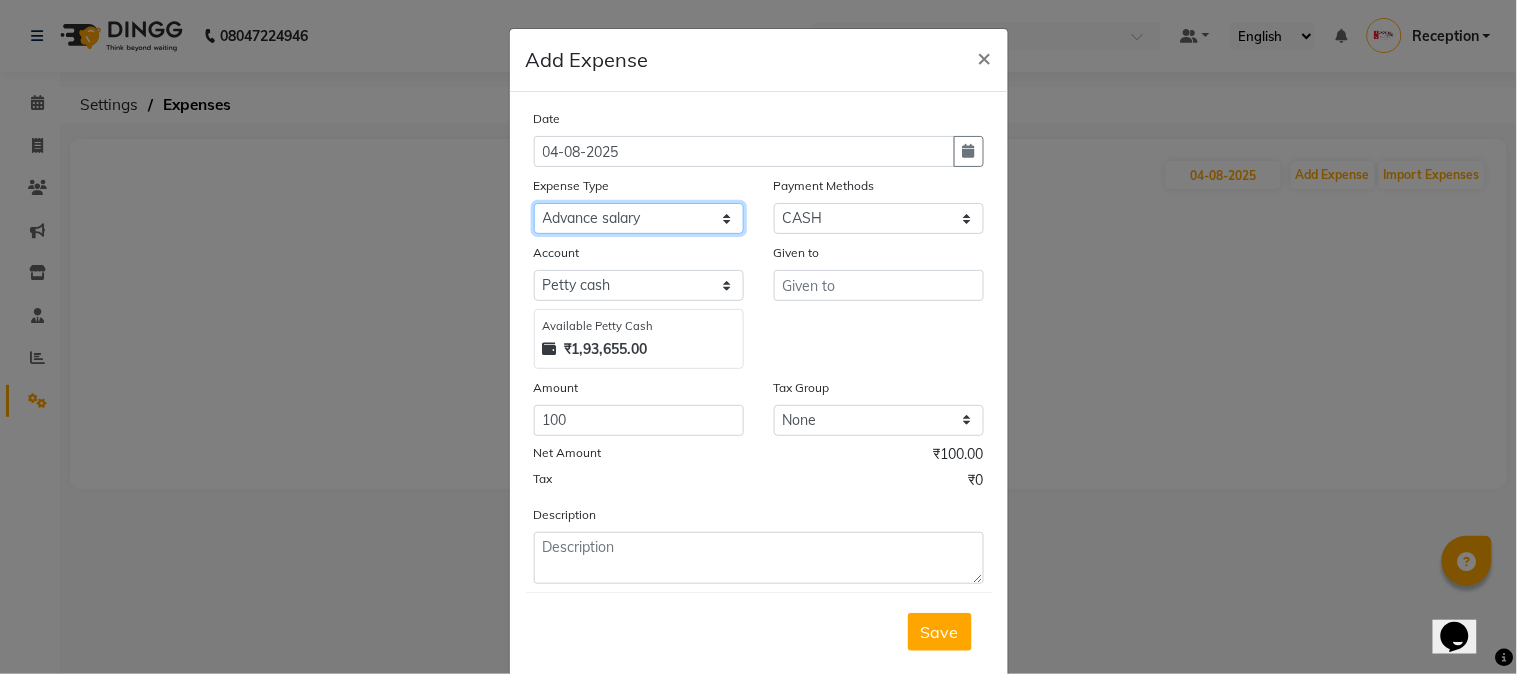 click on "Select Advance salary Advance salary ajaj Bank charges Car maintenance  Cash transfer to bank Cash transfer to hub Client Snacks Clinical charges Equipment Fuel Govt fee home Incentive Insurance International purchase Loan Repayment Maintenance Marketing Miscellaneous MRA Other Over times Pantry Product Rent Salary shop shop Staff Snacks Tax Tea & Refreshment TIP Utilities Wifi recharge" 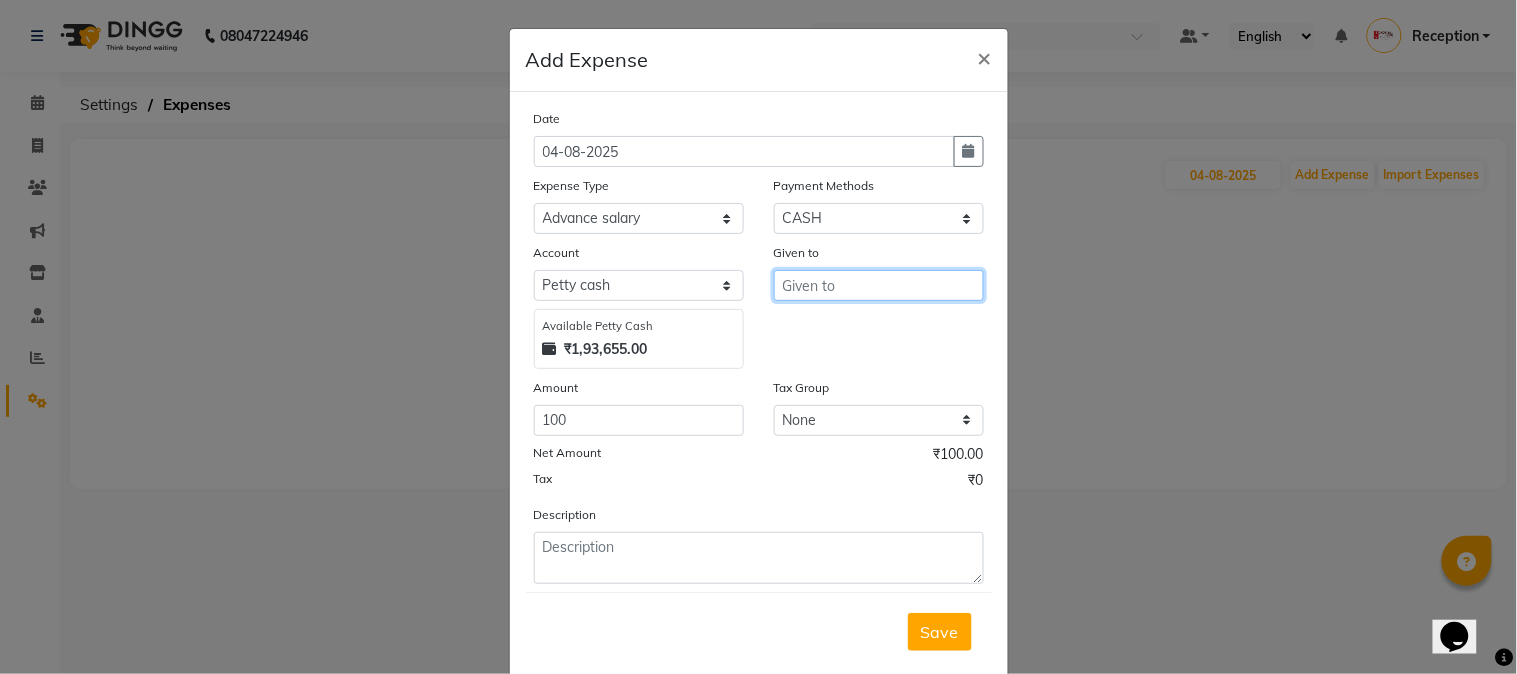 click at bounding box center (879, 285) 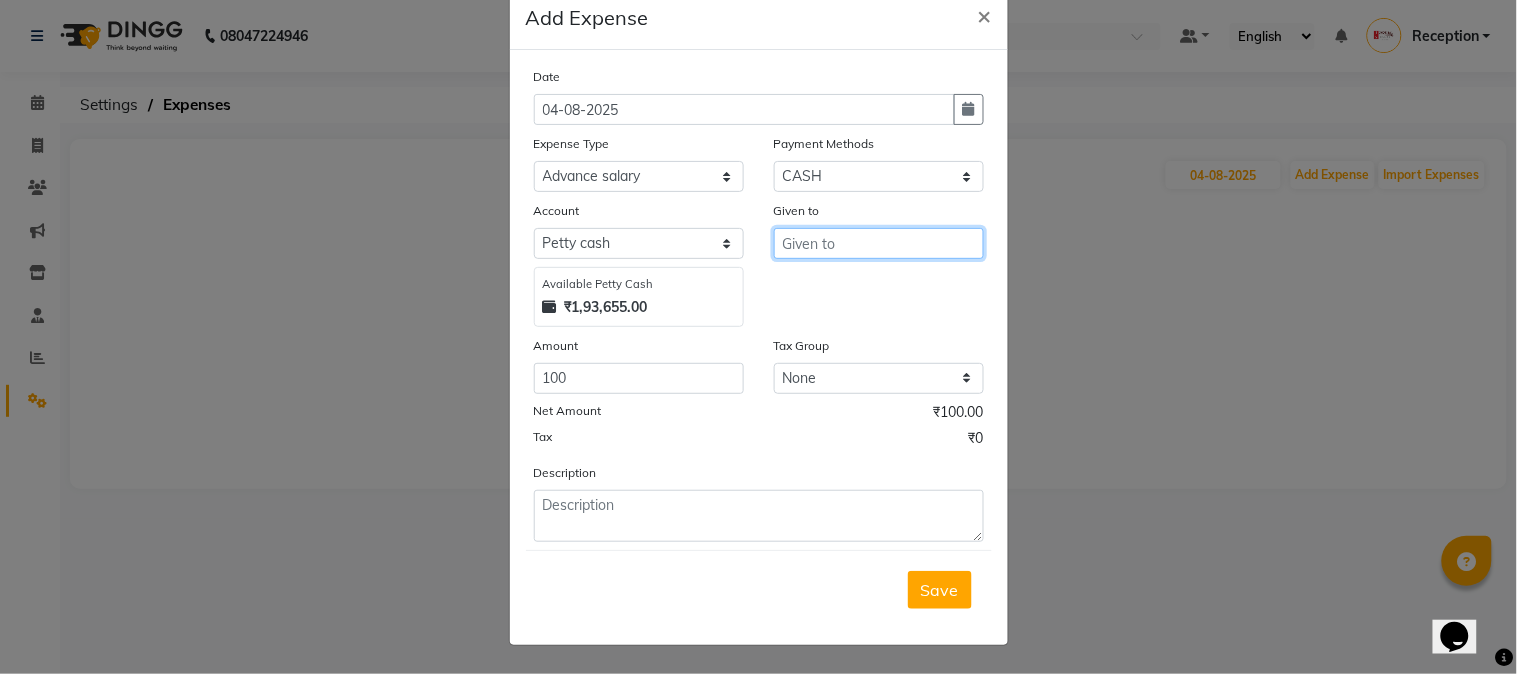 scroll, scrollTop: 0, scrollLeft: 0, axis: both 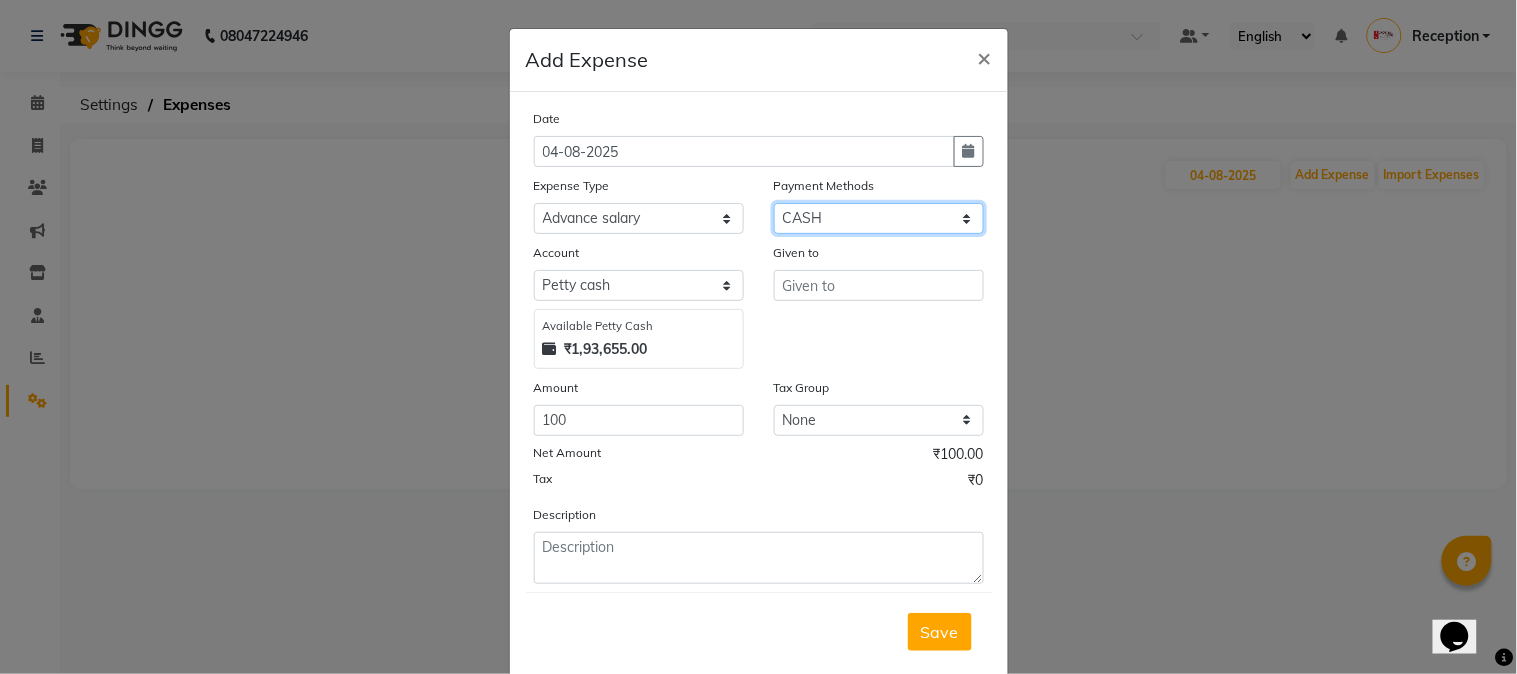 click on "Select CASH ONLINE CARD" 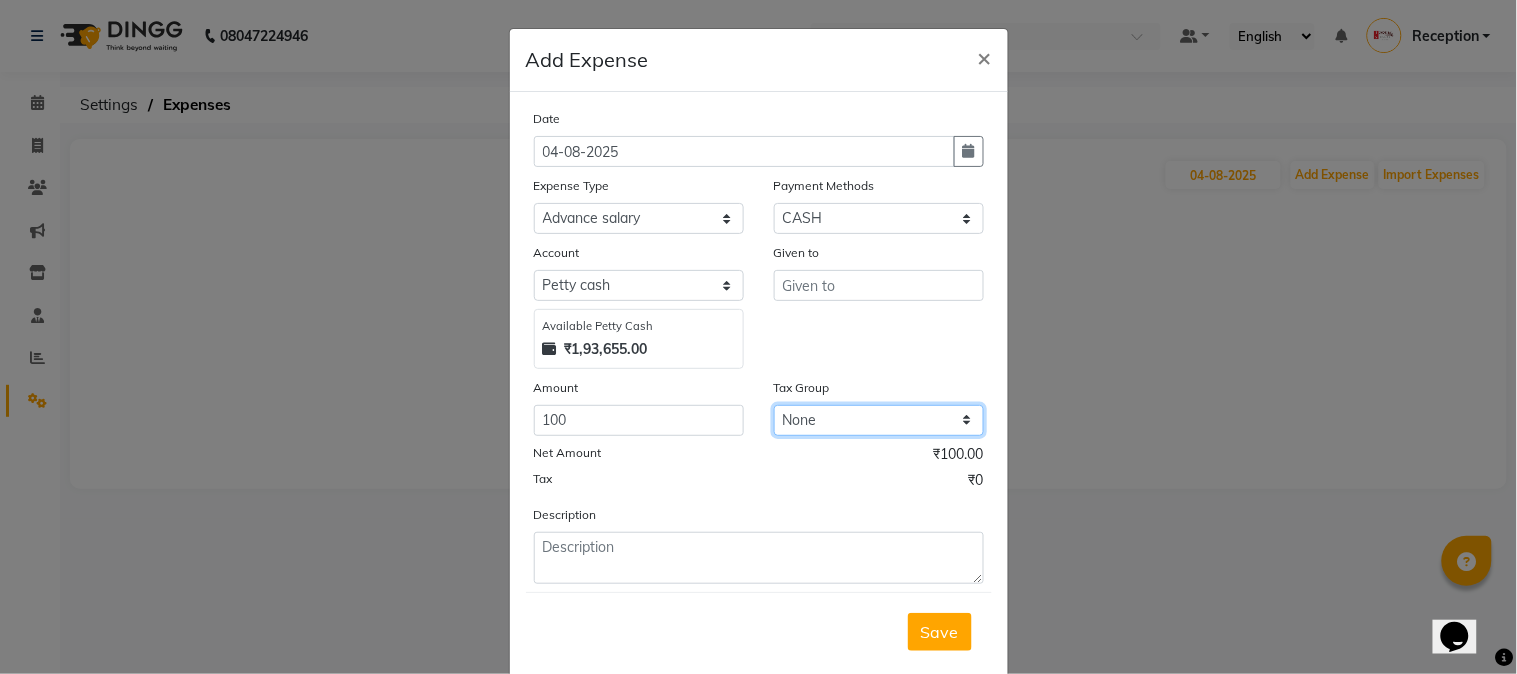 click on "None" 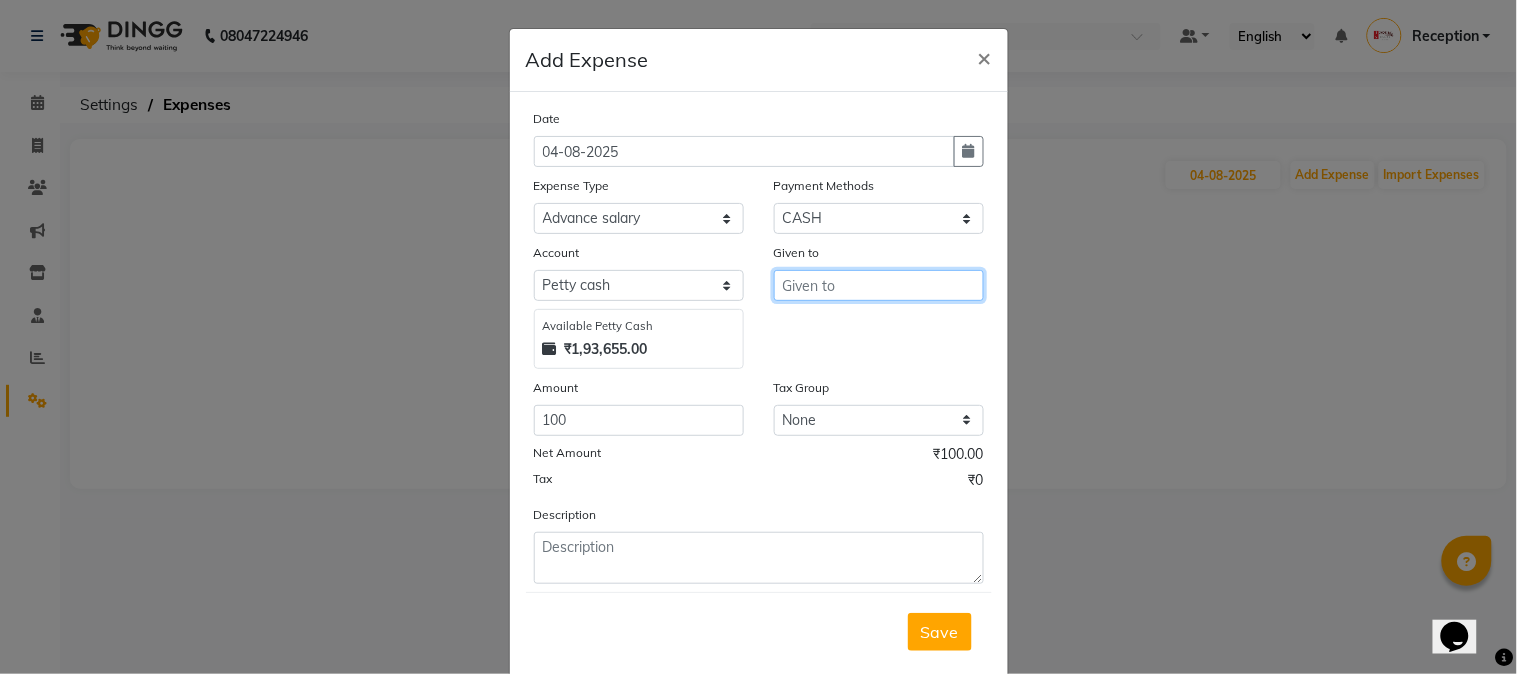 click at bounding box center [879, 285] 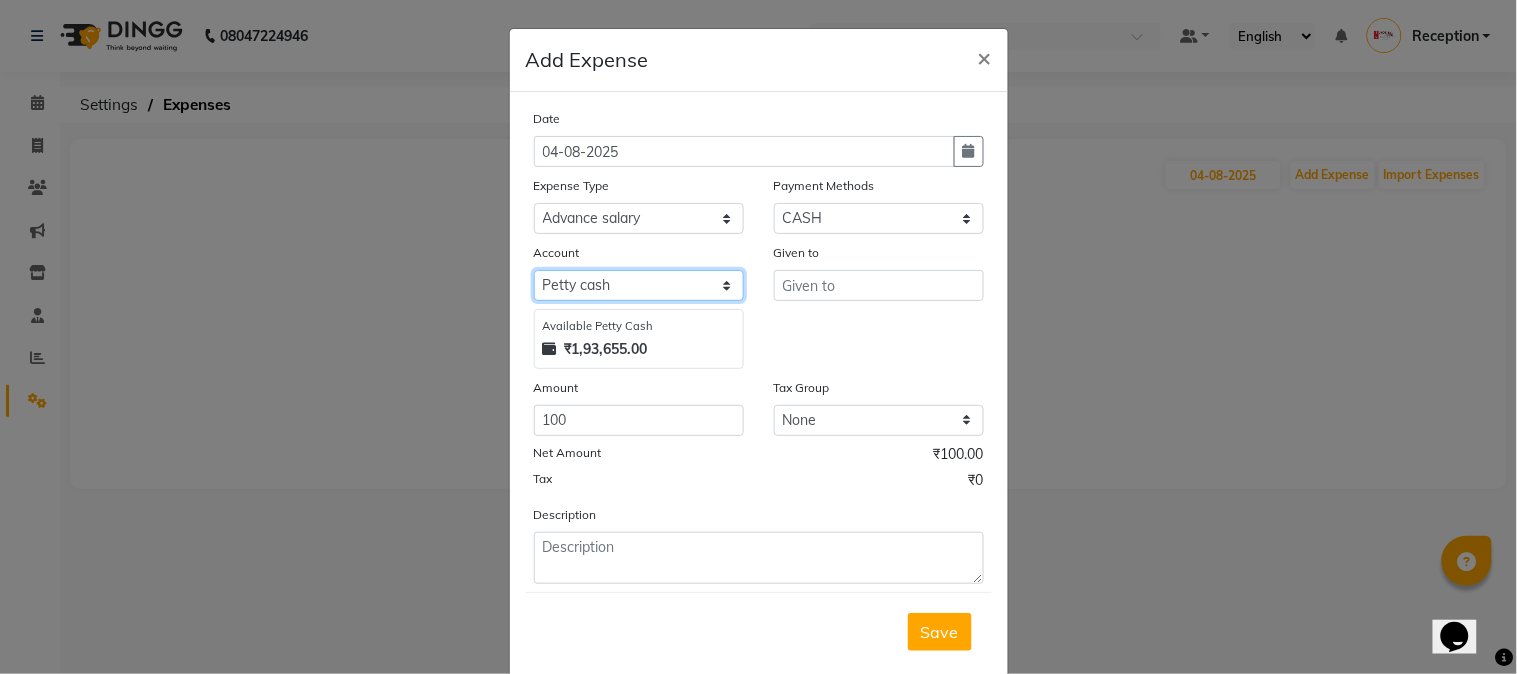 click on "Select Default account Petty cash" 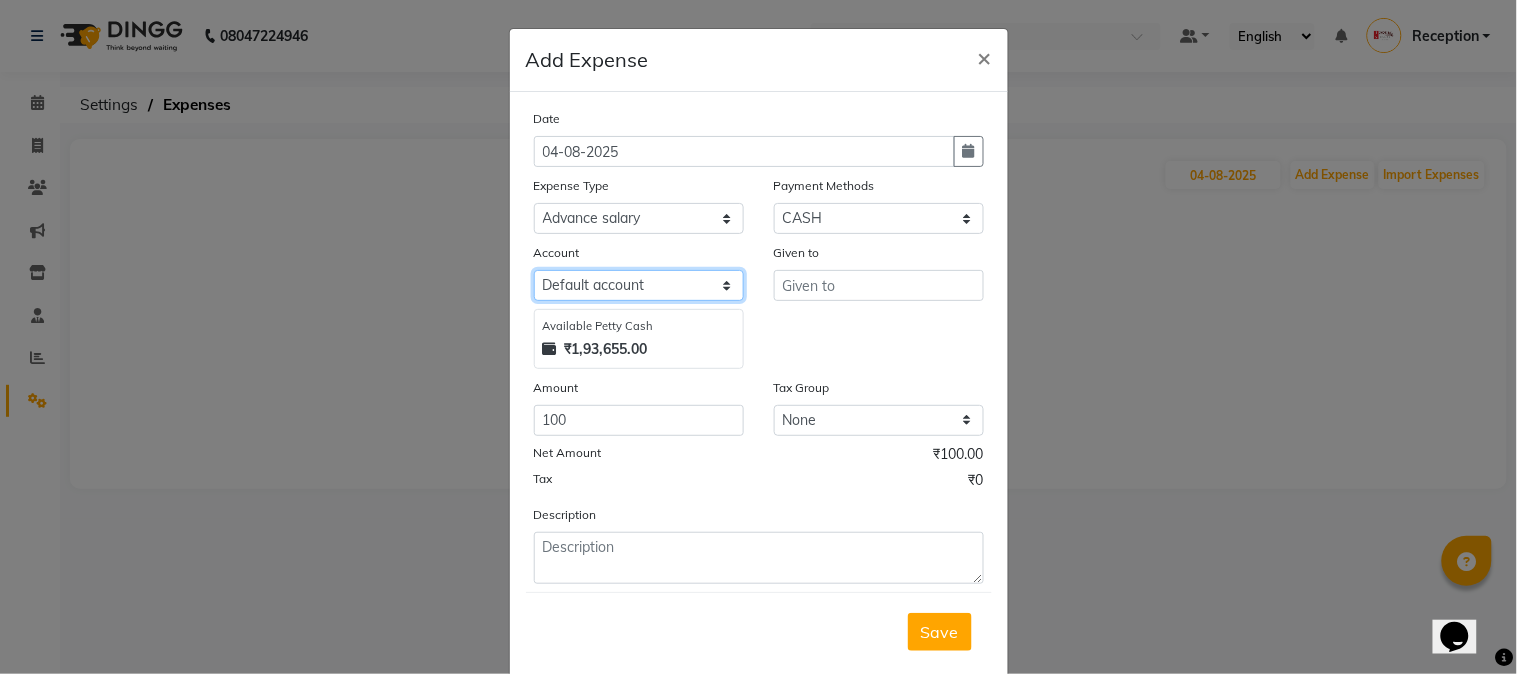 click on "Select Default account Petty cash" 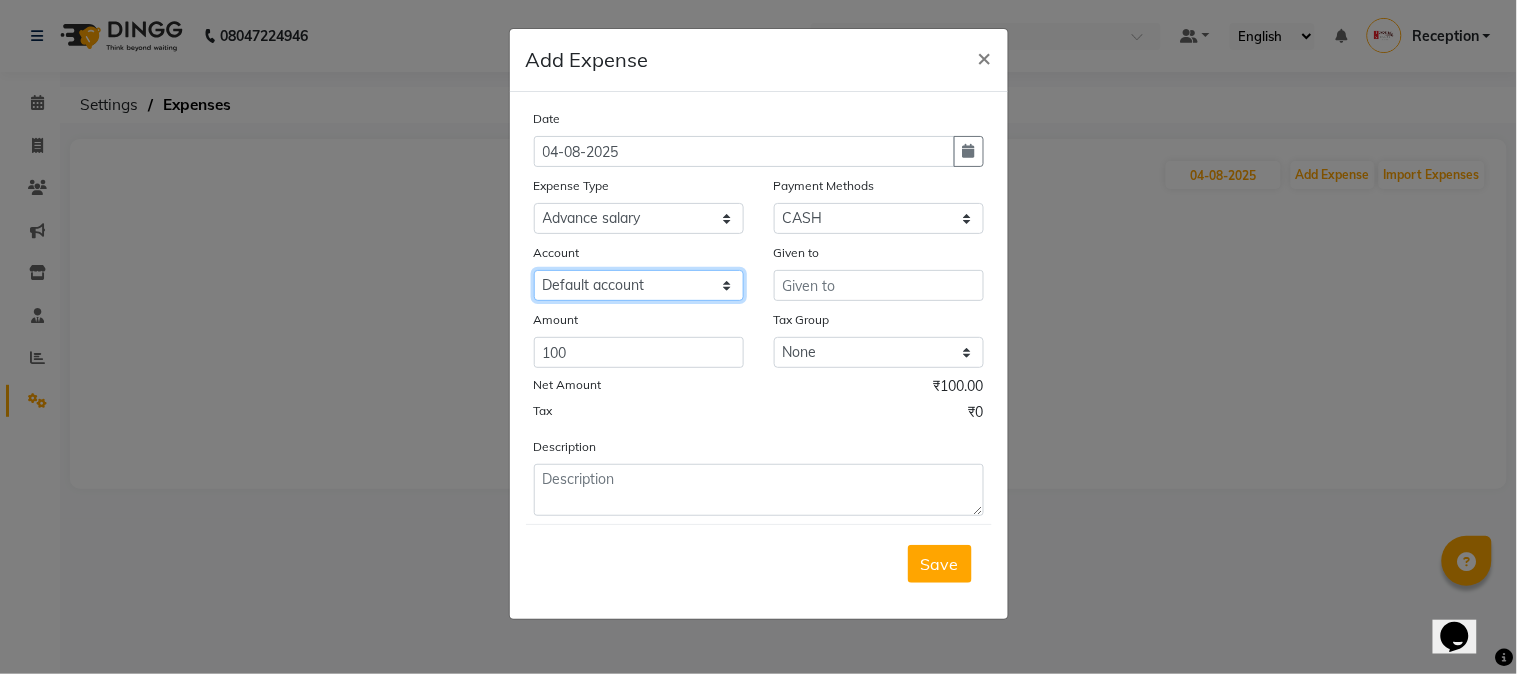click on "Select Default account Petty cash" 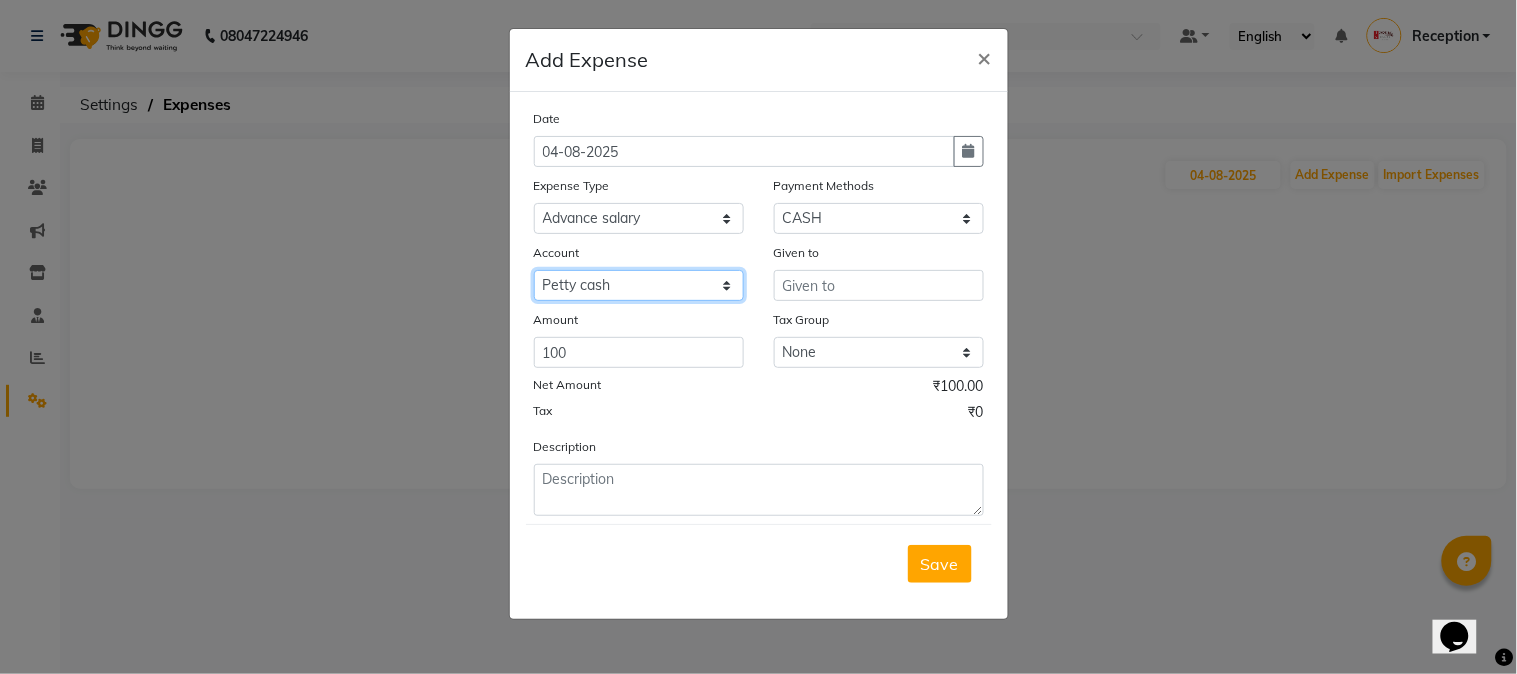 click on "Select Default account Petty cash" 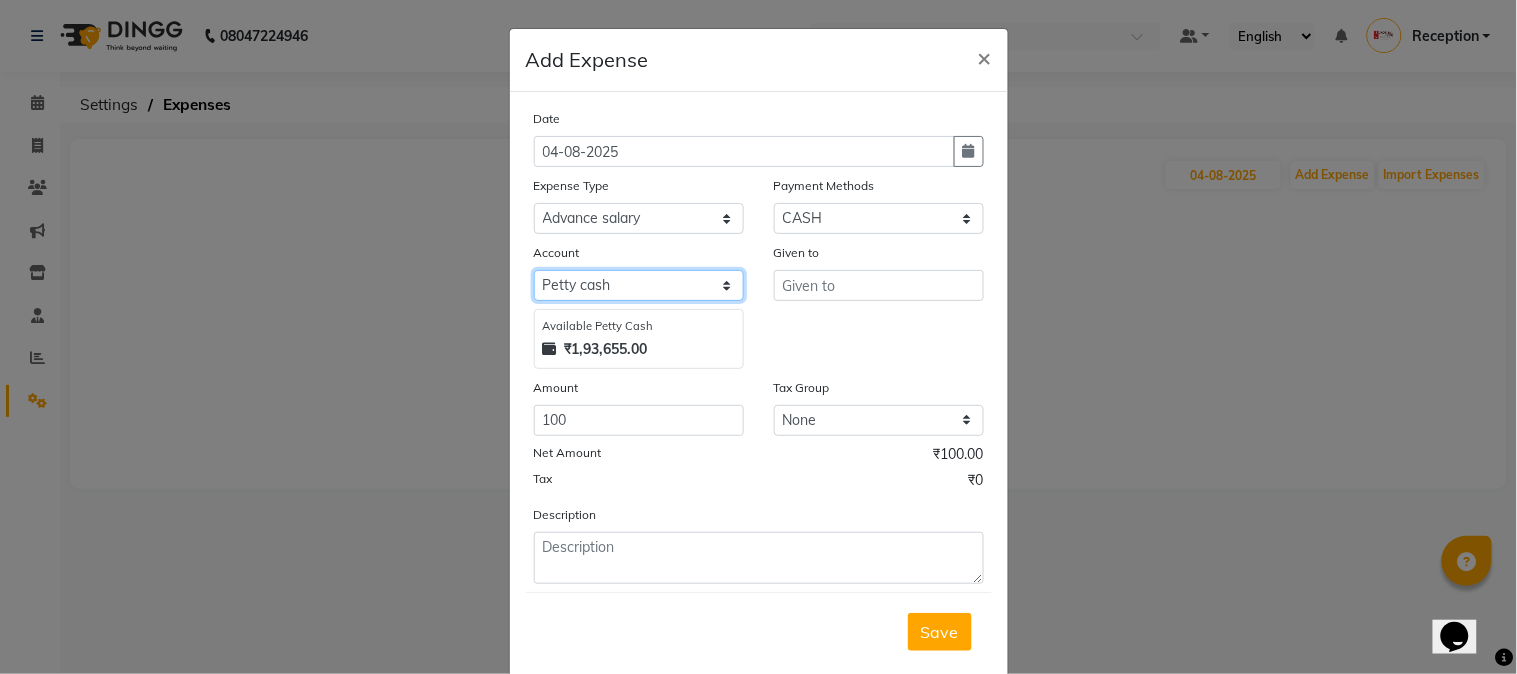 drag, startPoint x: 724, startPoint y: 275, endPoint x: 706, endPoint y: 298, distance: 29.206163 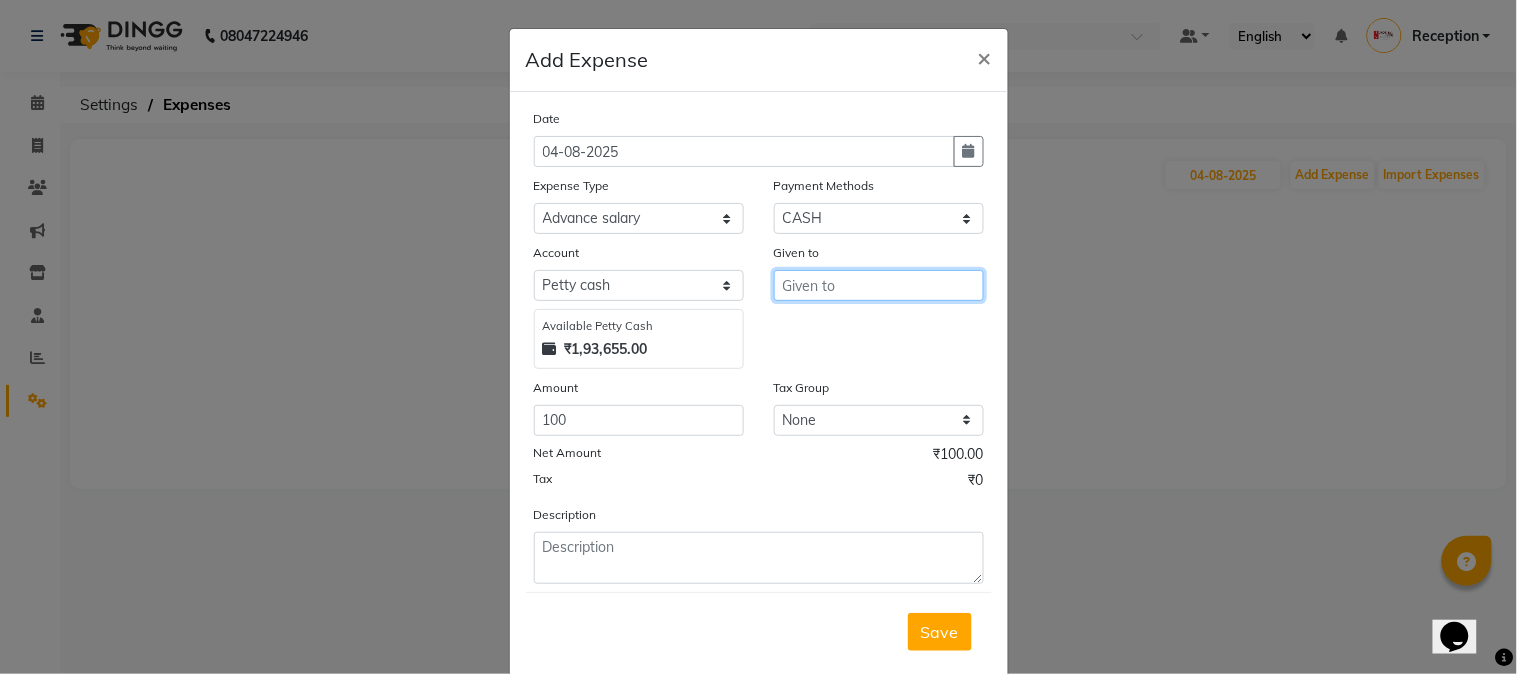 click at bounding box center [879, 285] 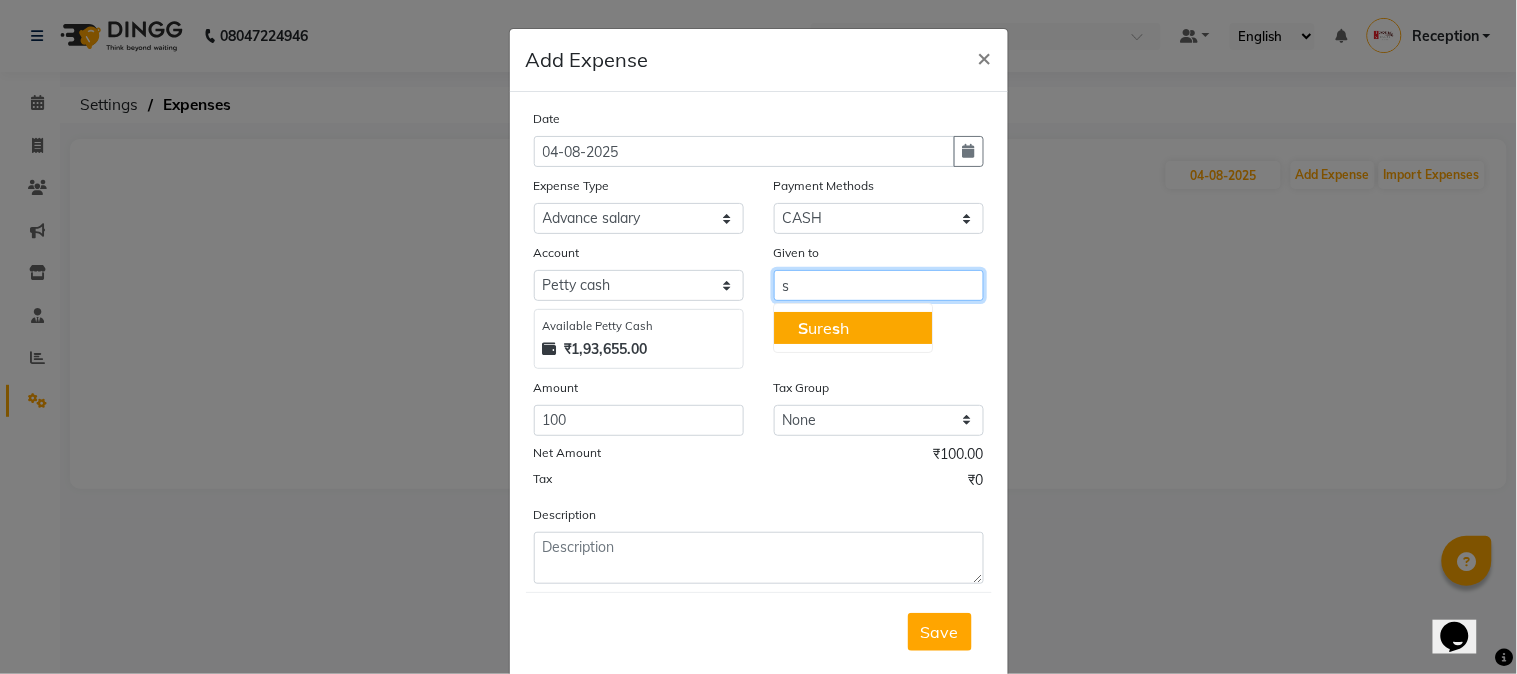 click on "[FIRST]" at bounding box center (823, 328) 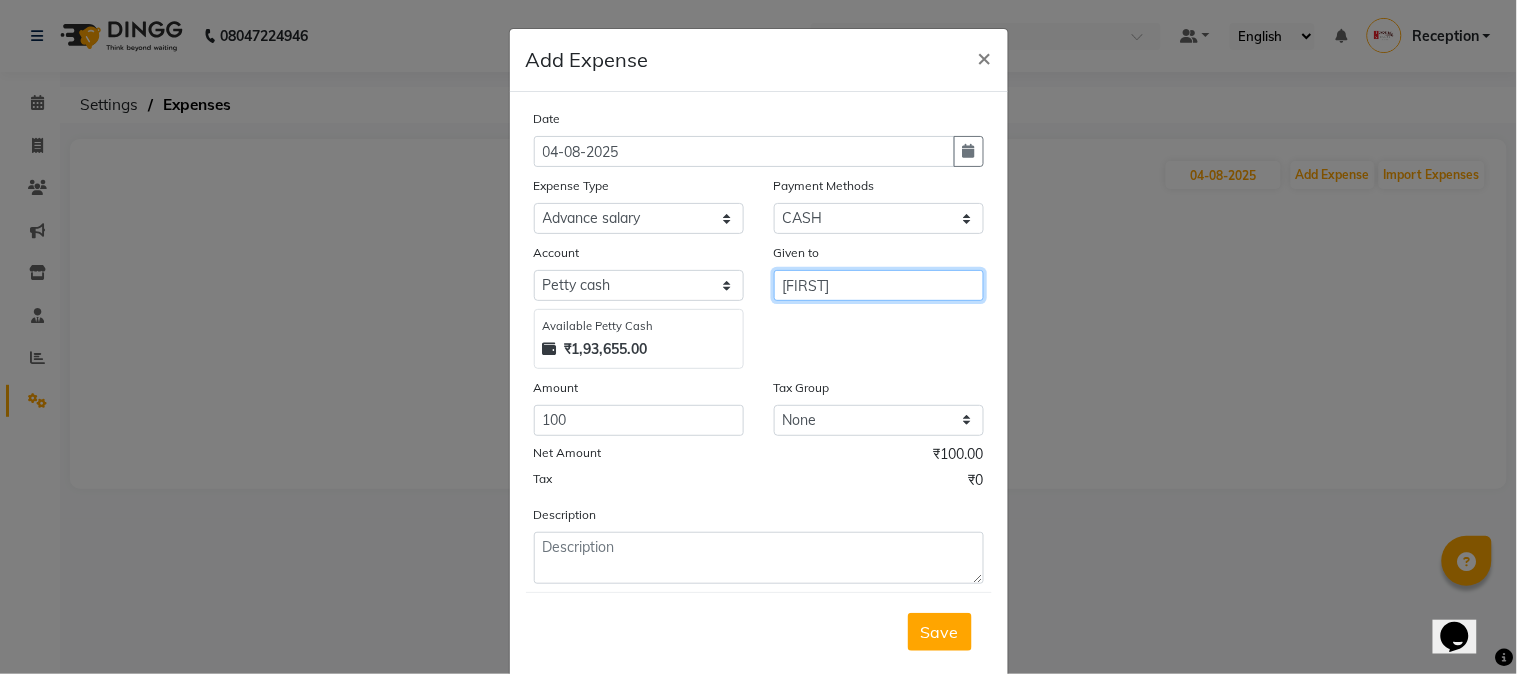 type on "[FIRST]" 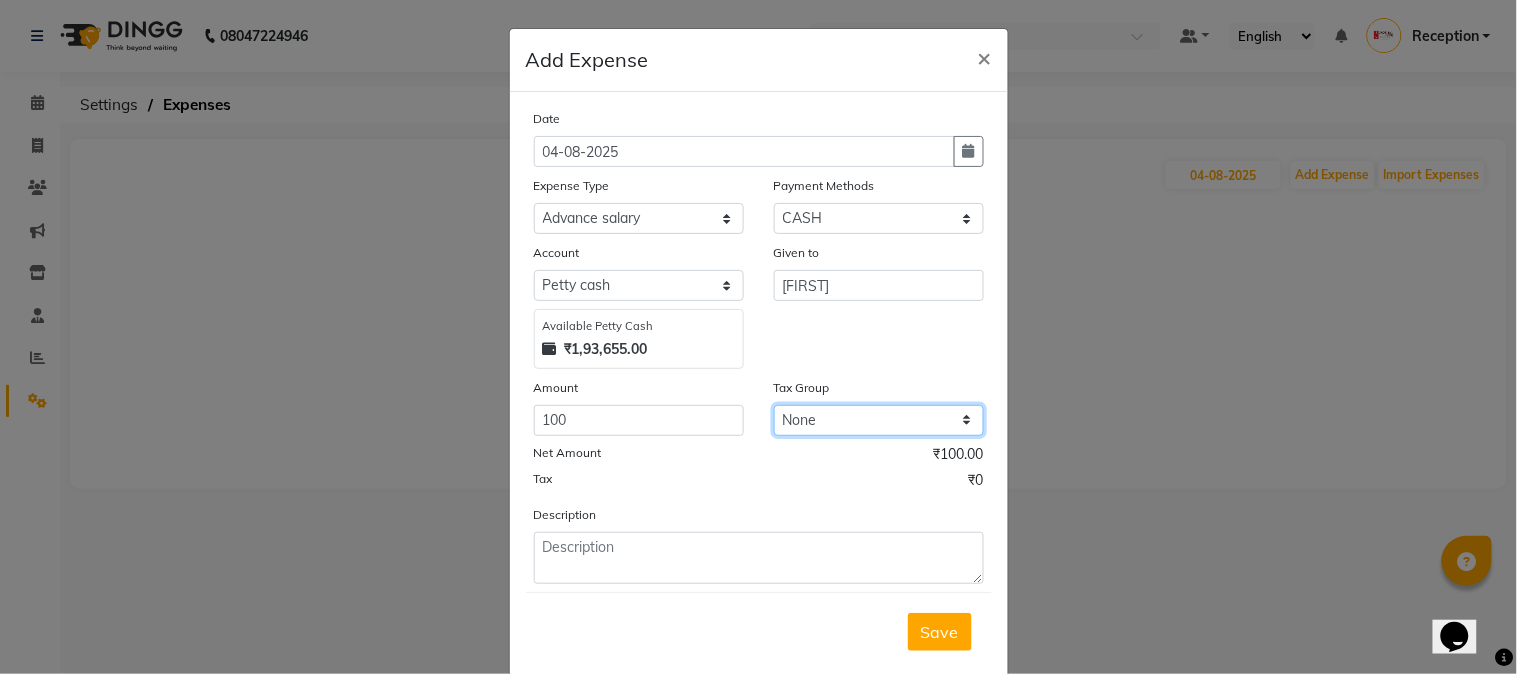 click on "None" 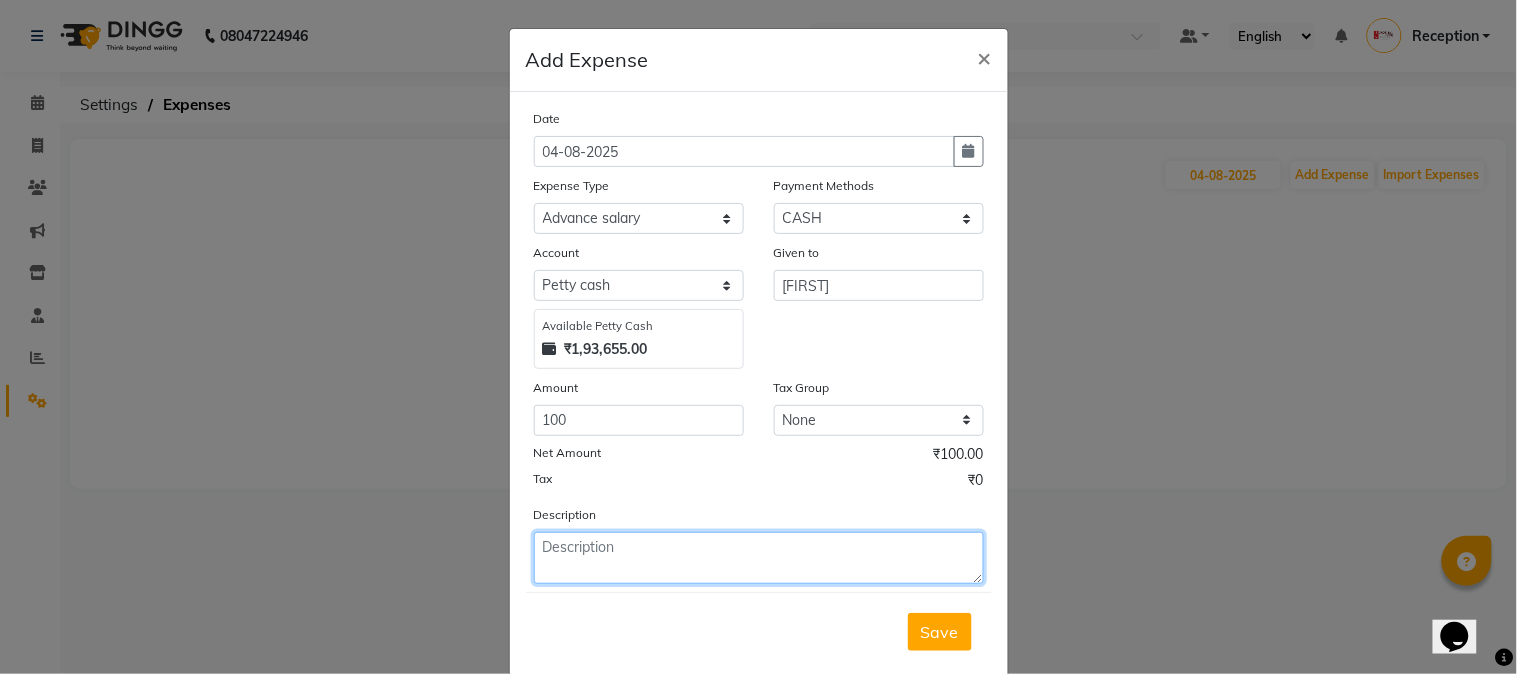 click 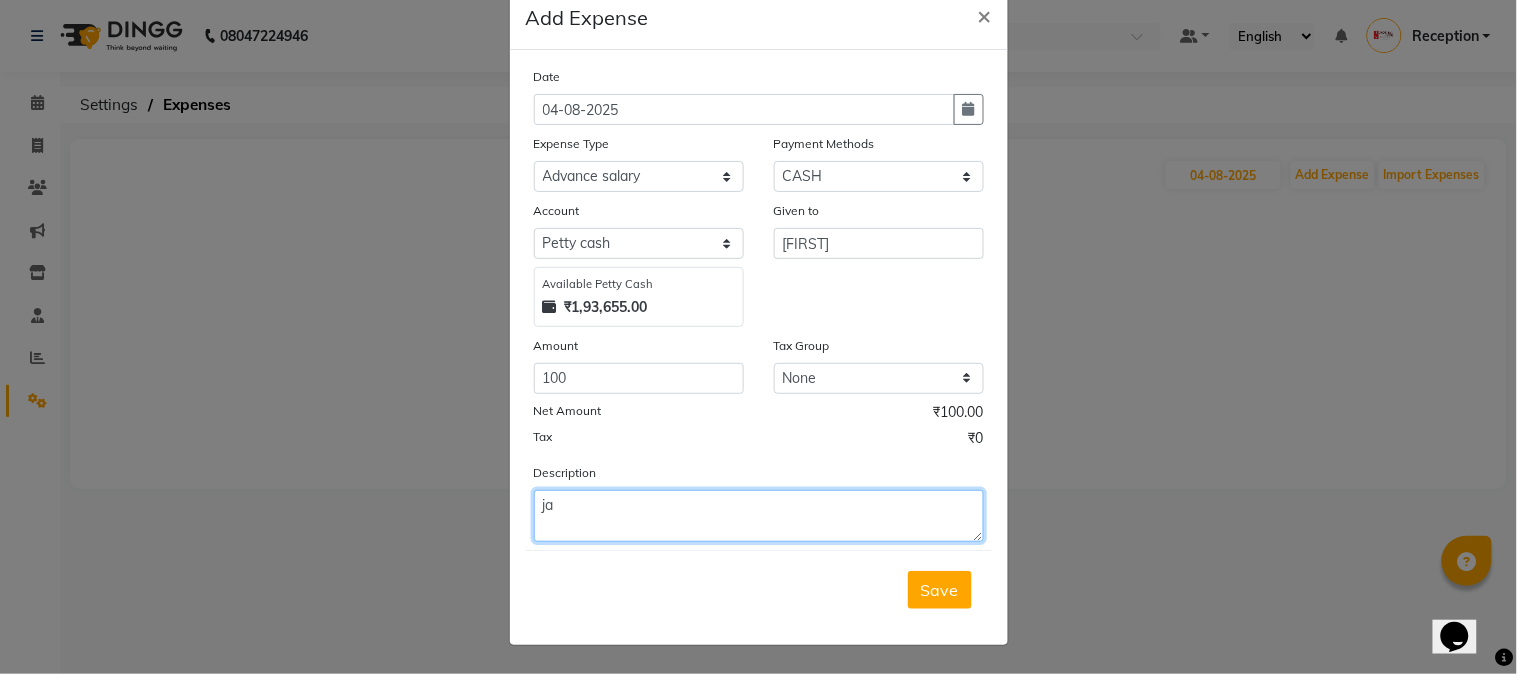 type on "j" 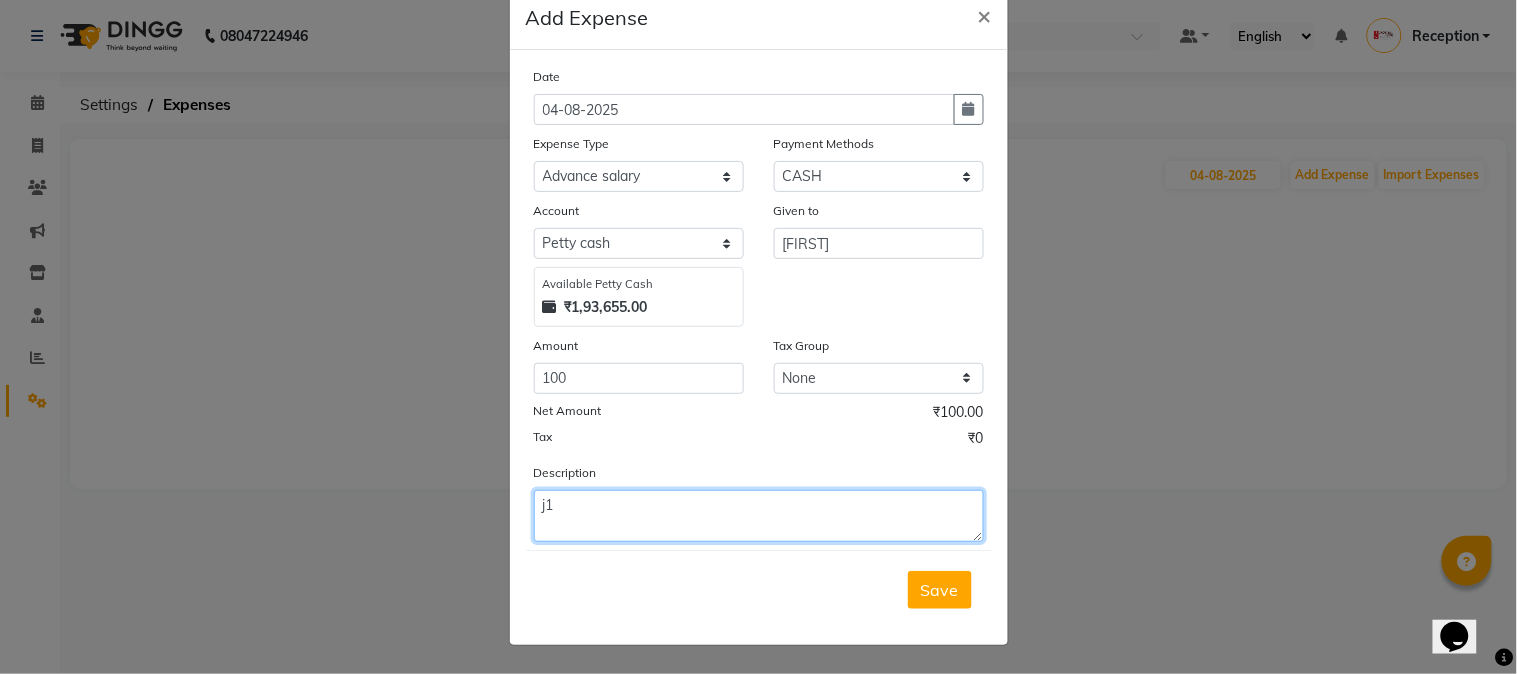 type on "j" 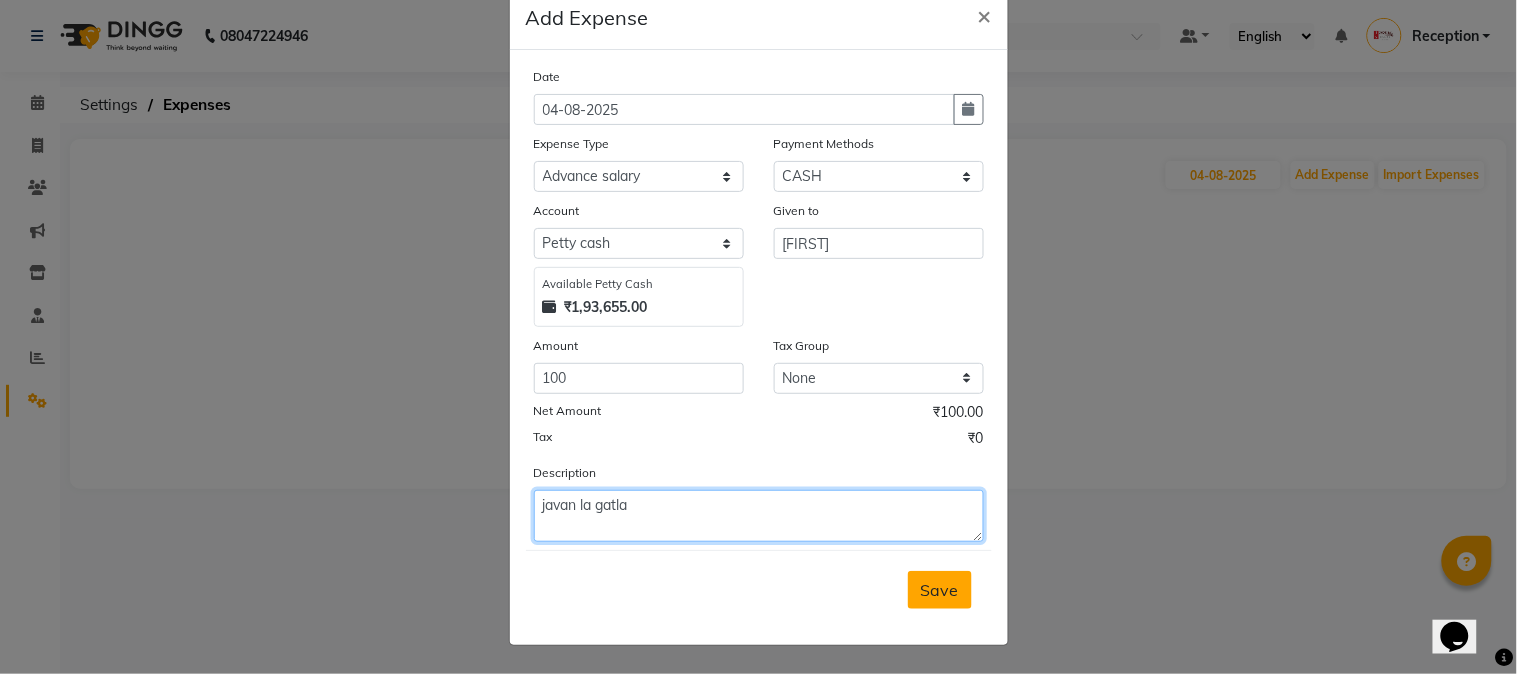 type on "javan la gatla" 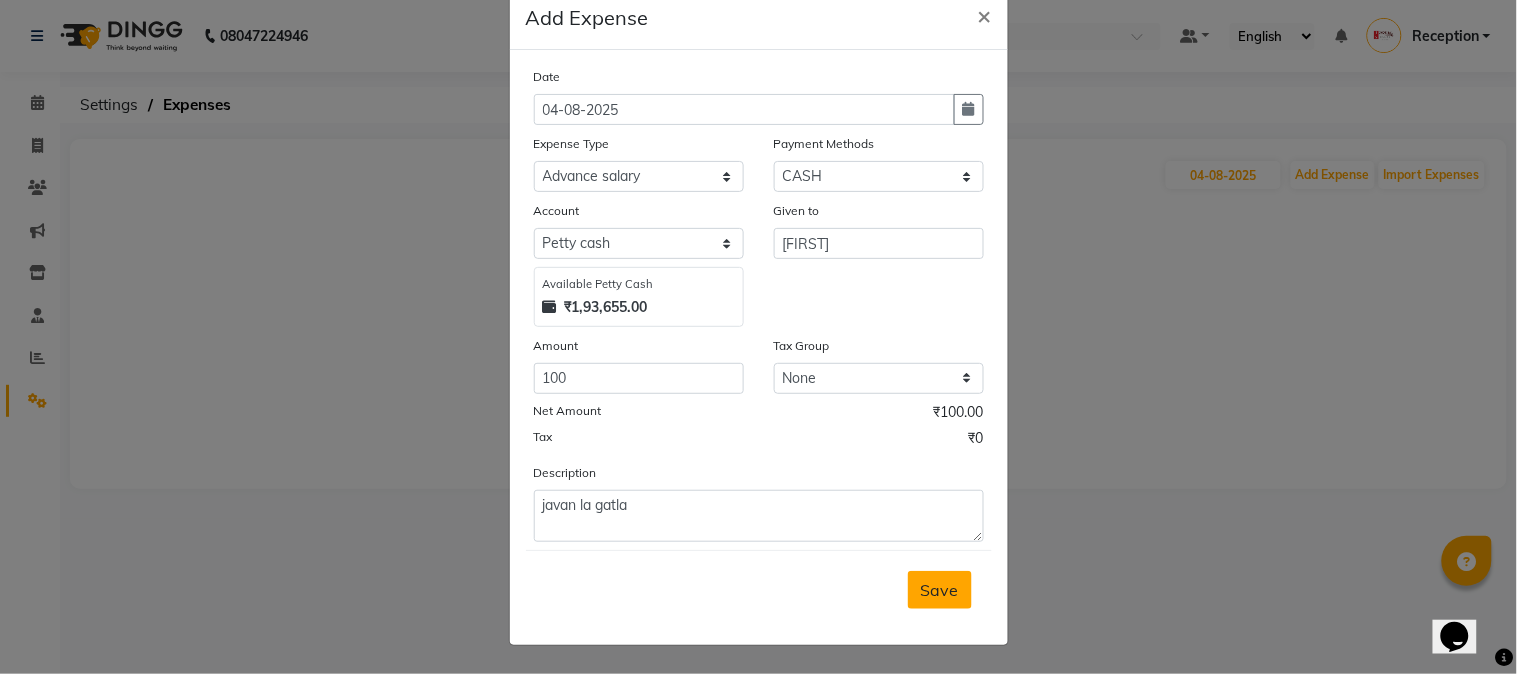 click on "Save" at bounding box center [940, 590] 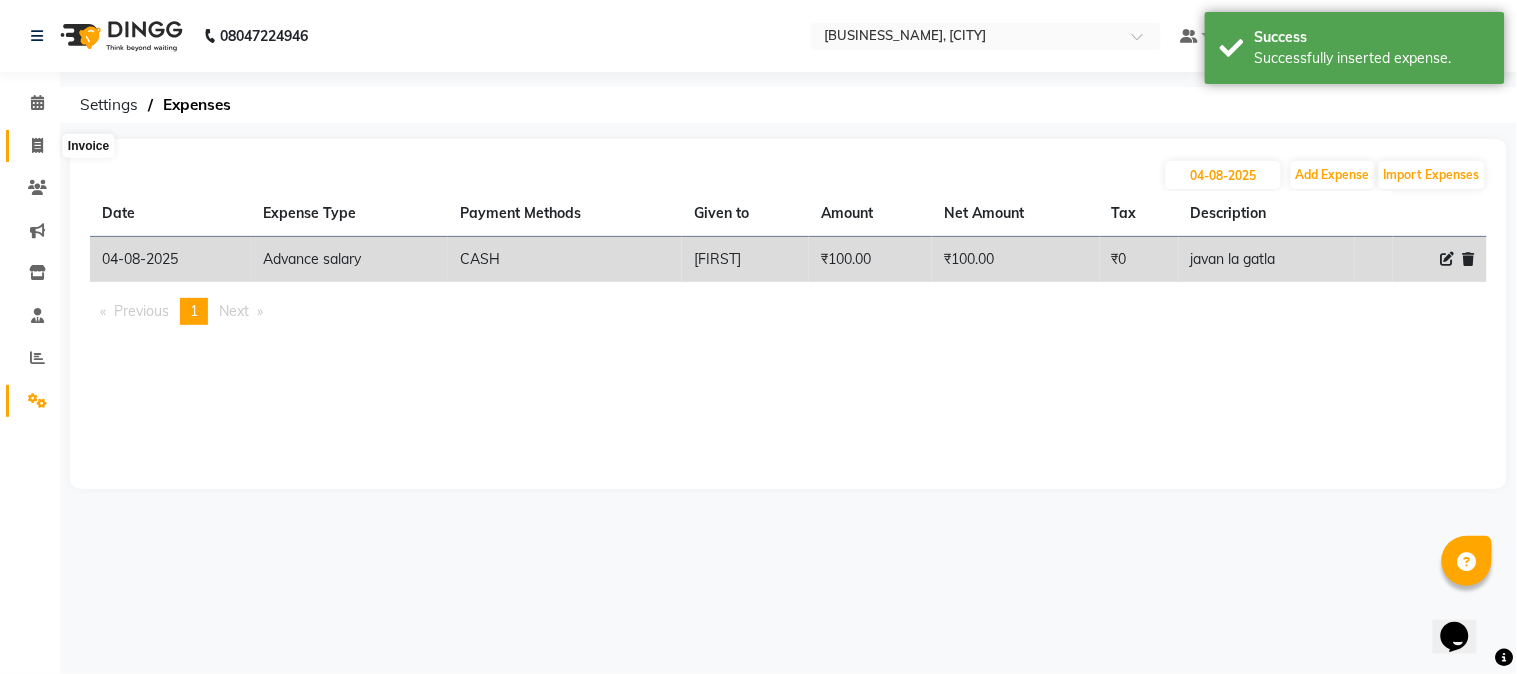 click 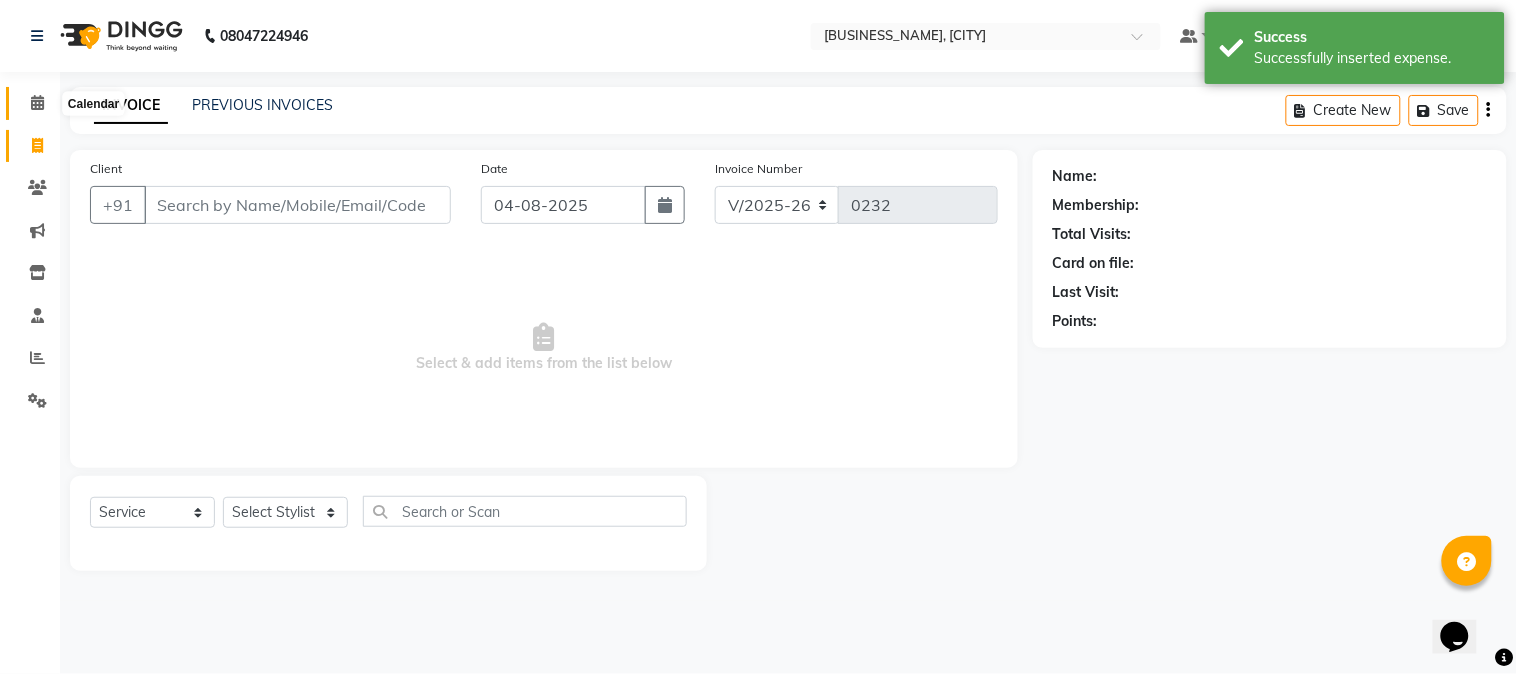 click 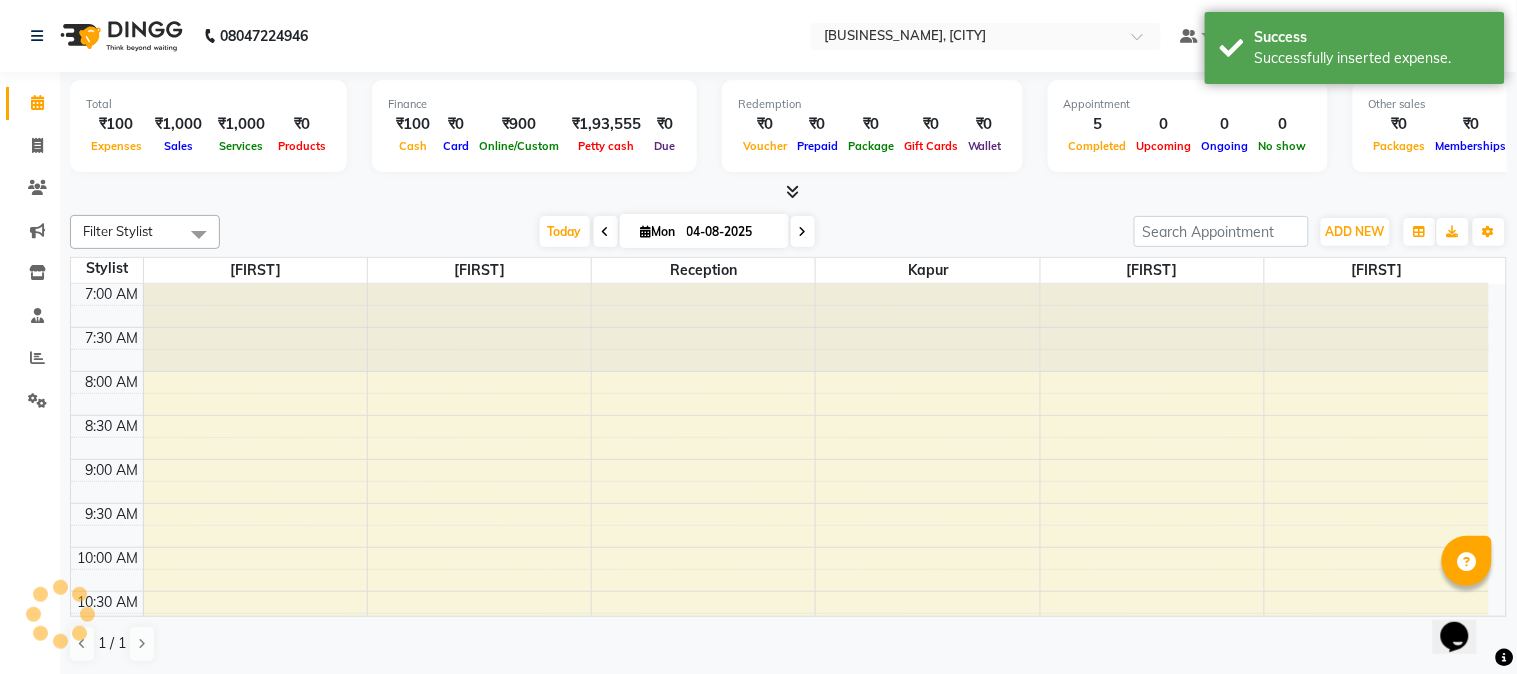 scroll, scrollTop: 0, scrollLeft: 0, axis: both 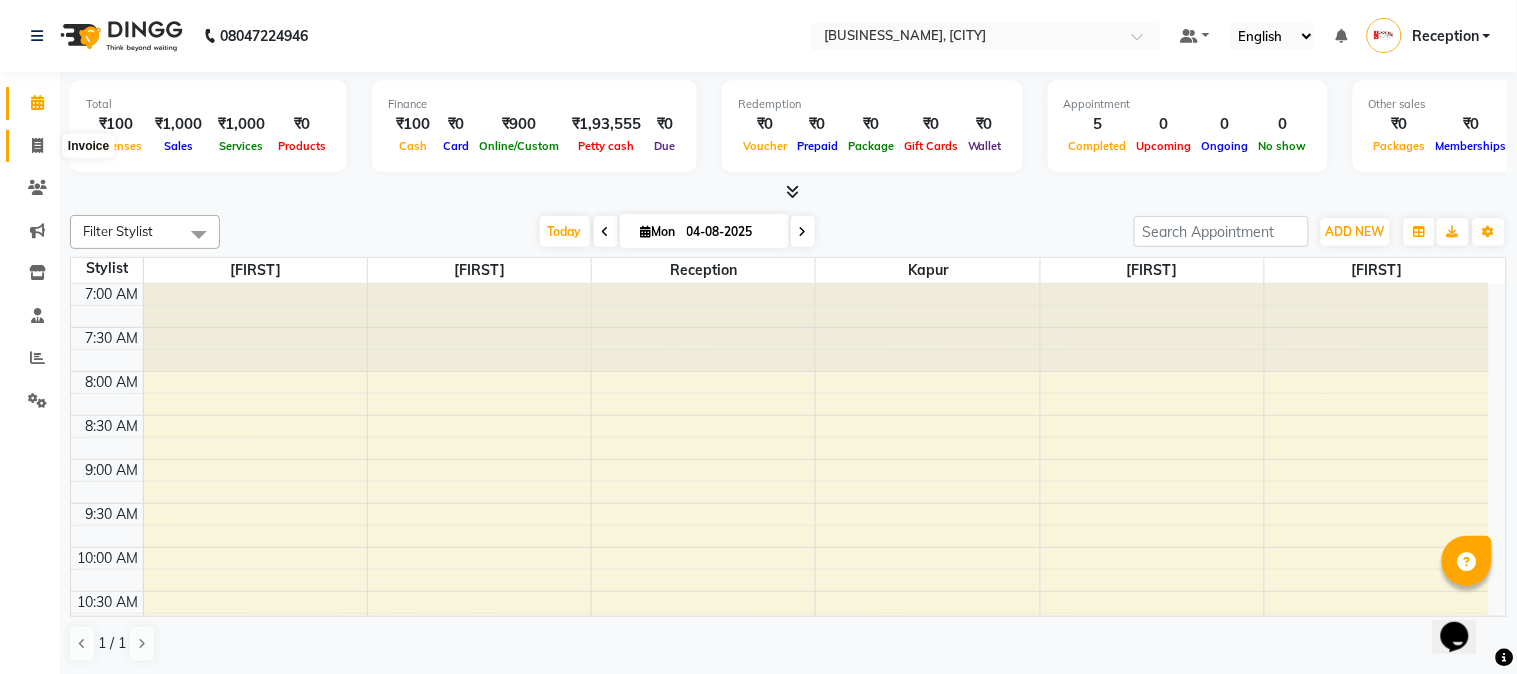 click 